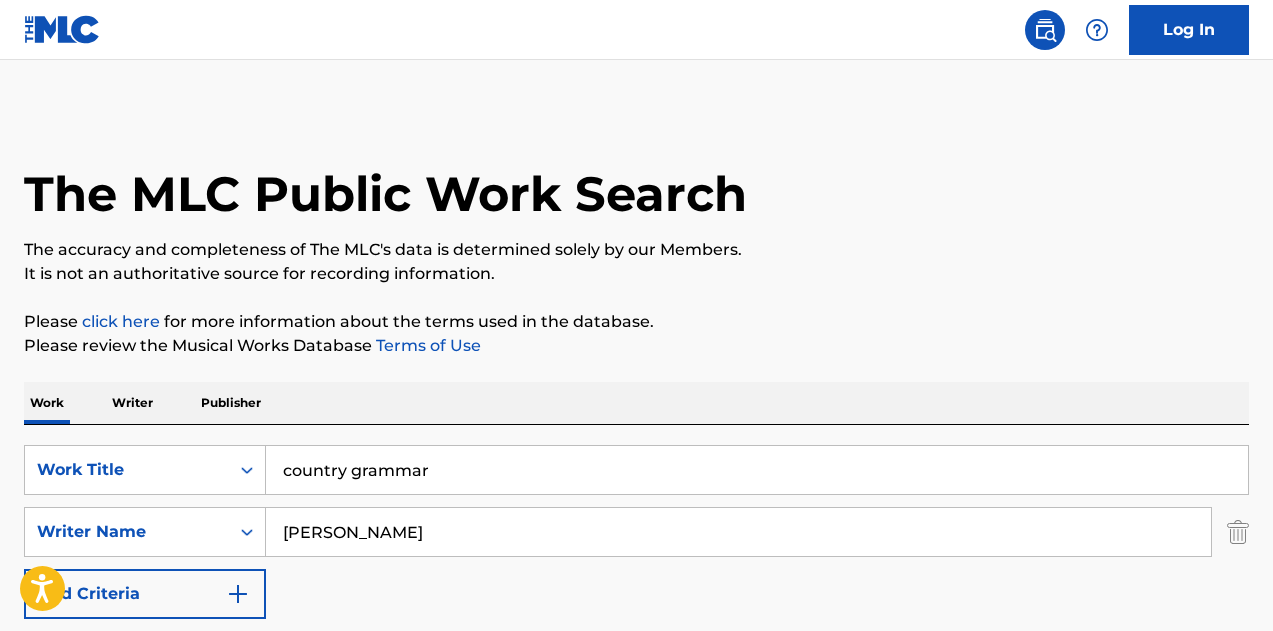 scroll, scrollTop: 0, scrollLeft: 0, axis: both 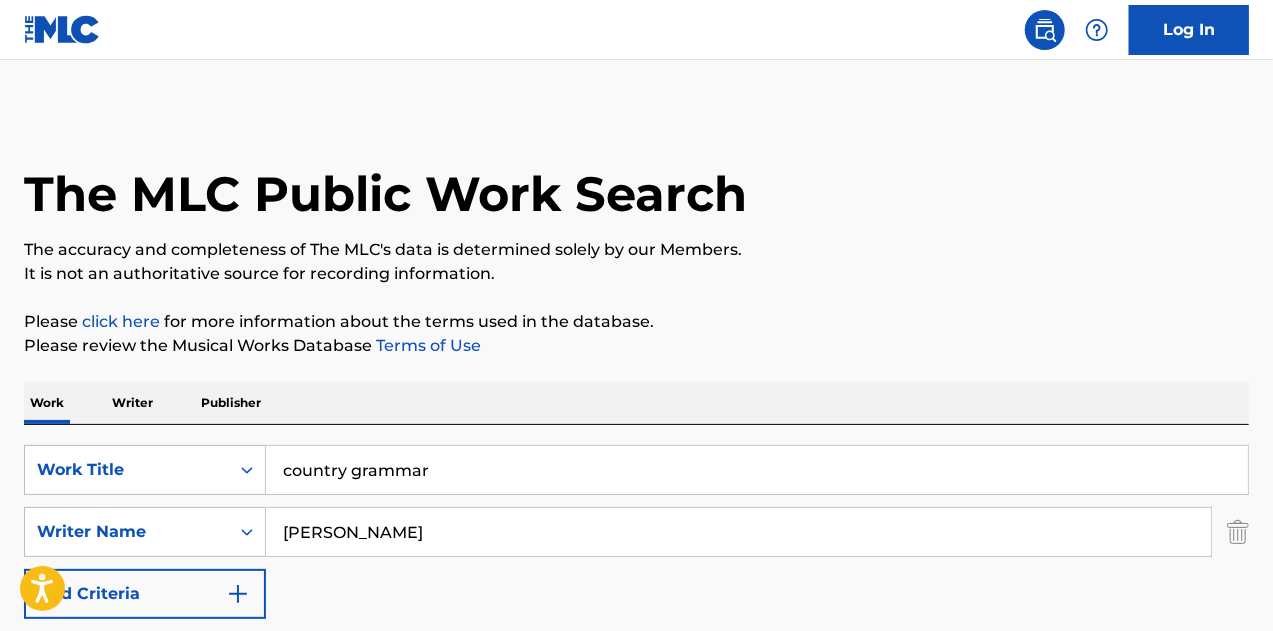 click on "country grammar" at bounding box center (757, 470) 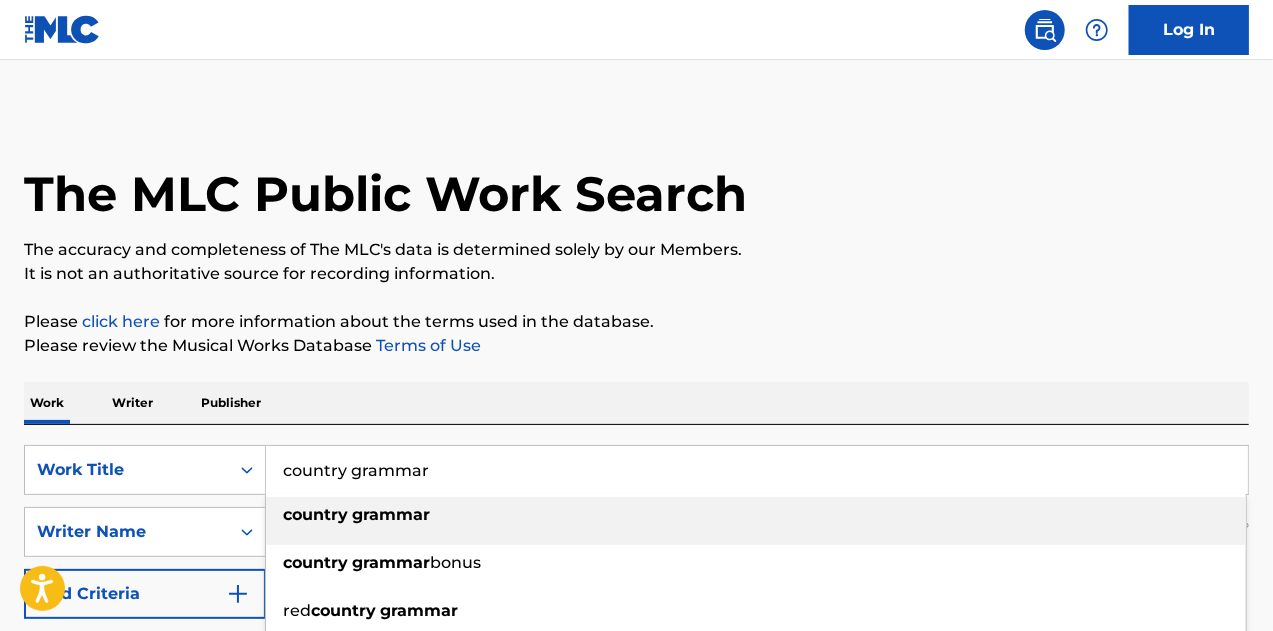 click on "country grammar" at bounding box center (757, 470) 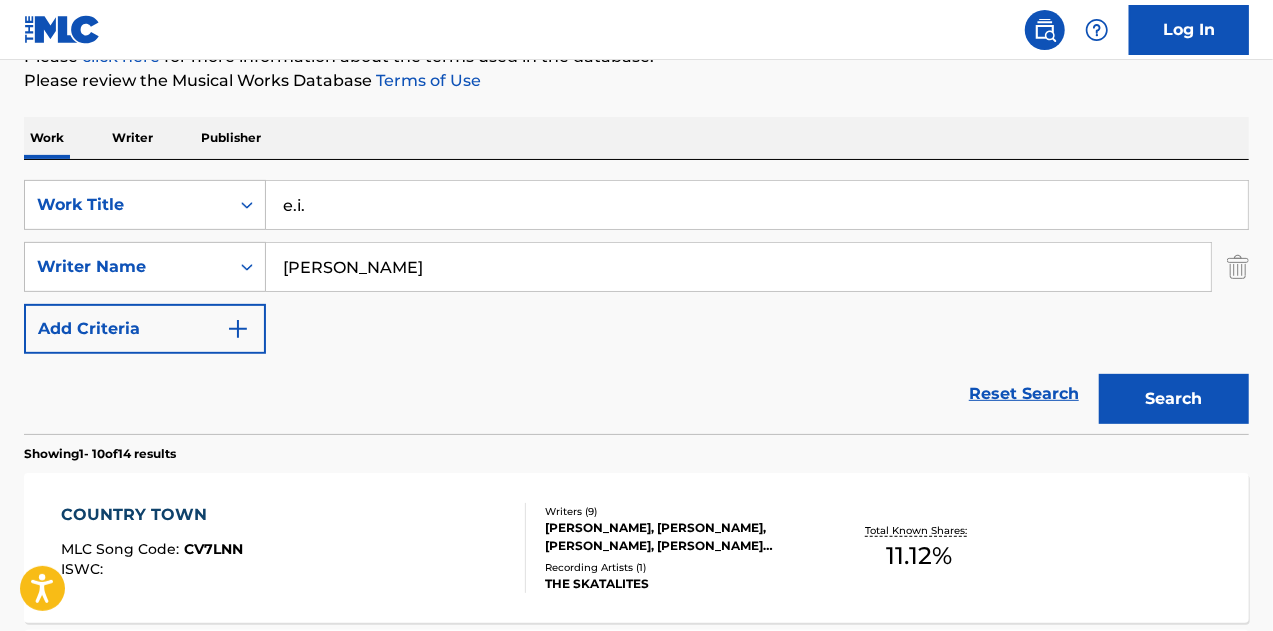scroll, scrollTop: 300, scrollLeft: 0, axis: vertical 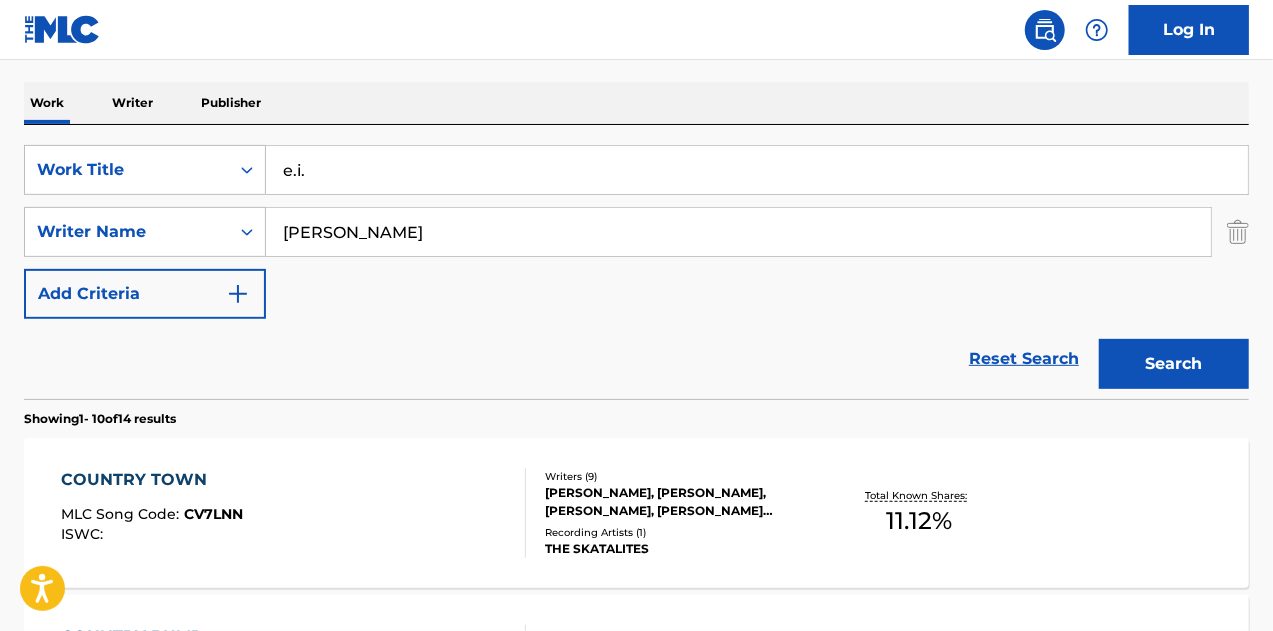 type on "e.i." 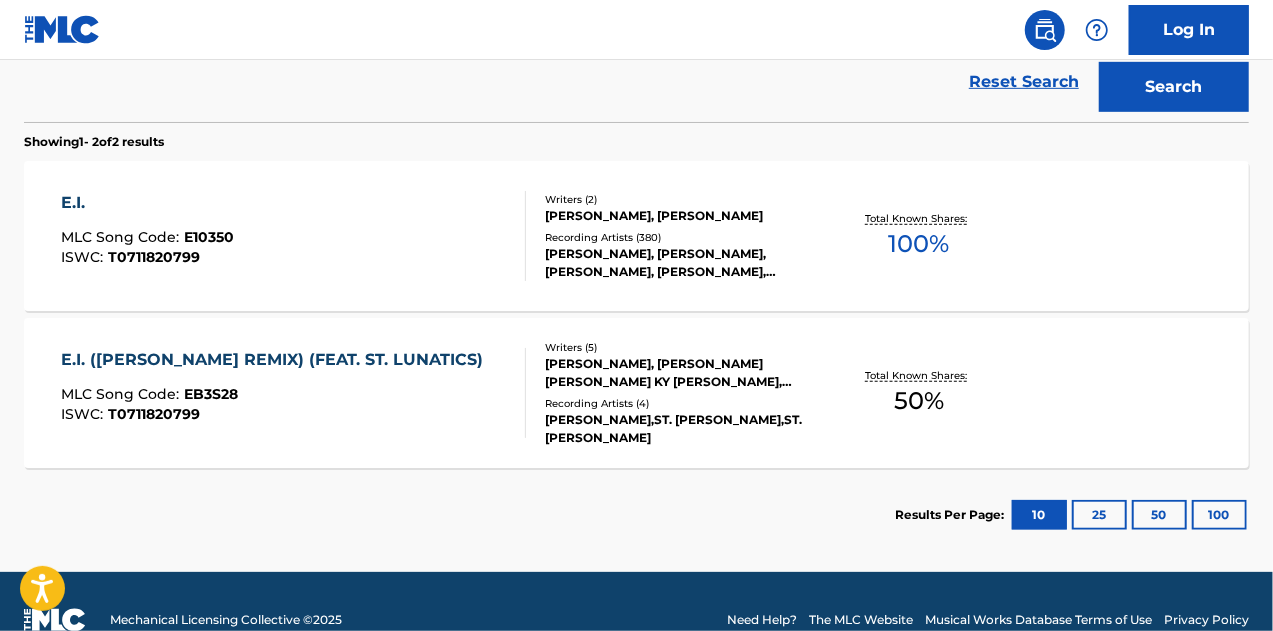 scroll, scrollTop: 600, scrollLeft: 0, axis: vertical 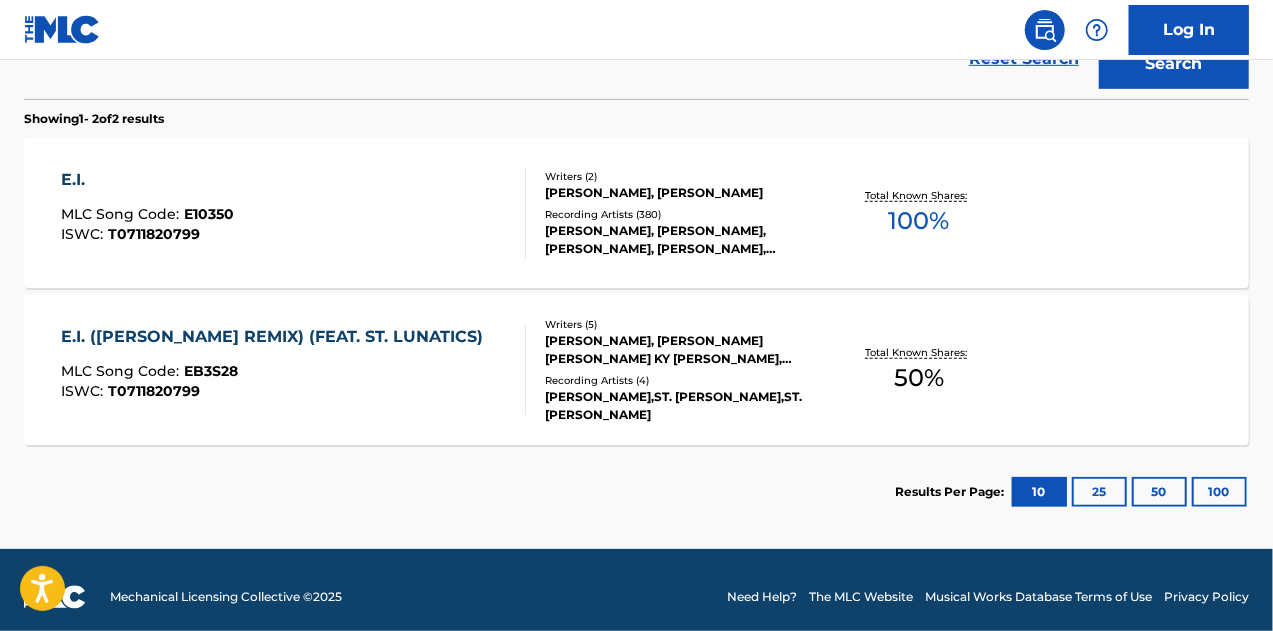 click on "E.I. MLC Song Code : E10350 ISWC : T0711820799" at bounding box center (294, 213) 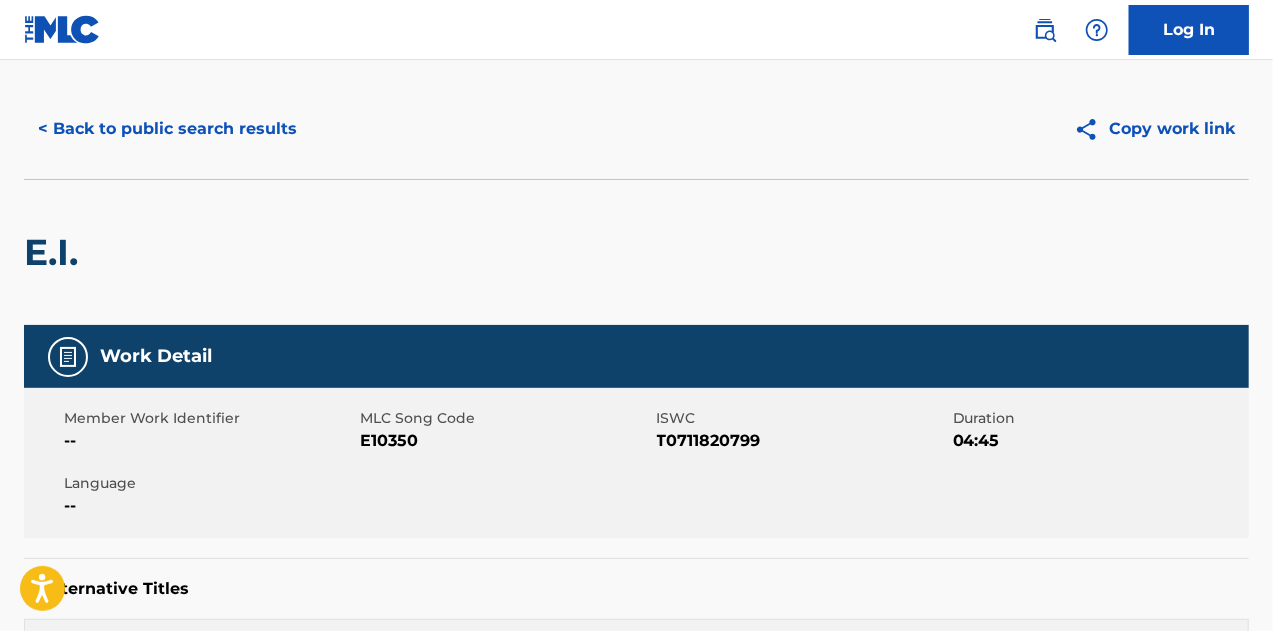 scroll, scrollTop: 0, scrollLeft: 0, axis: both 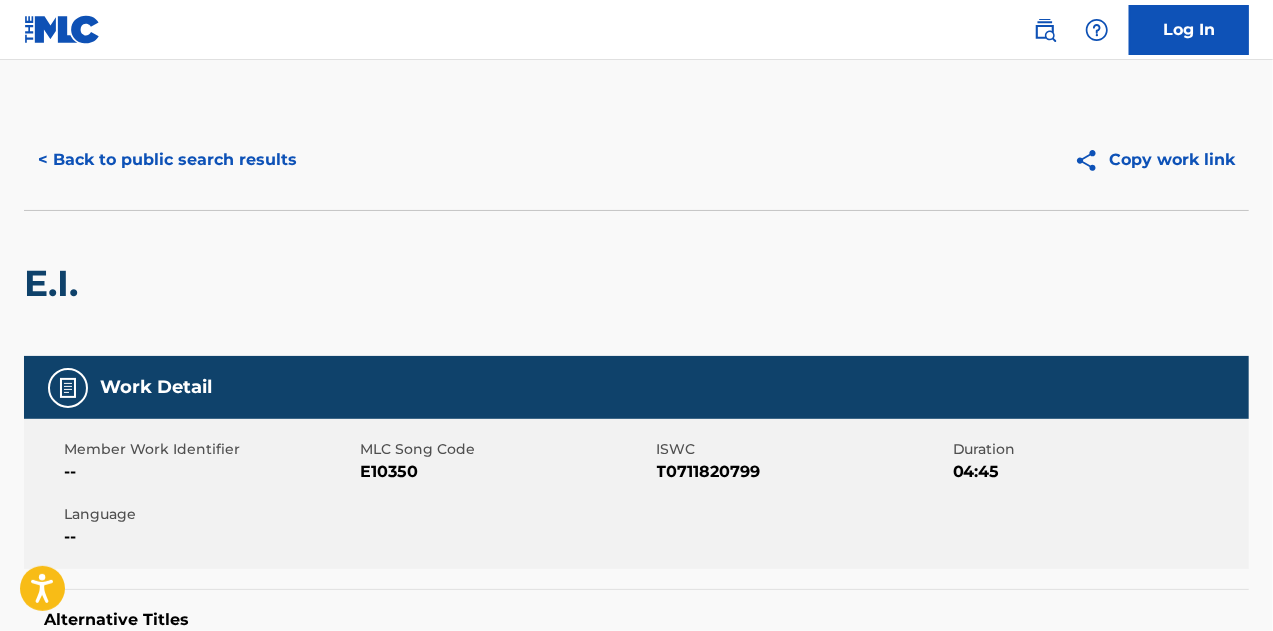 click on "< Back to public search results" at bounding box center [167, 160] 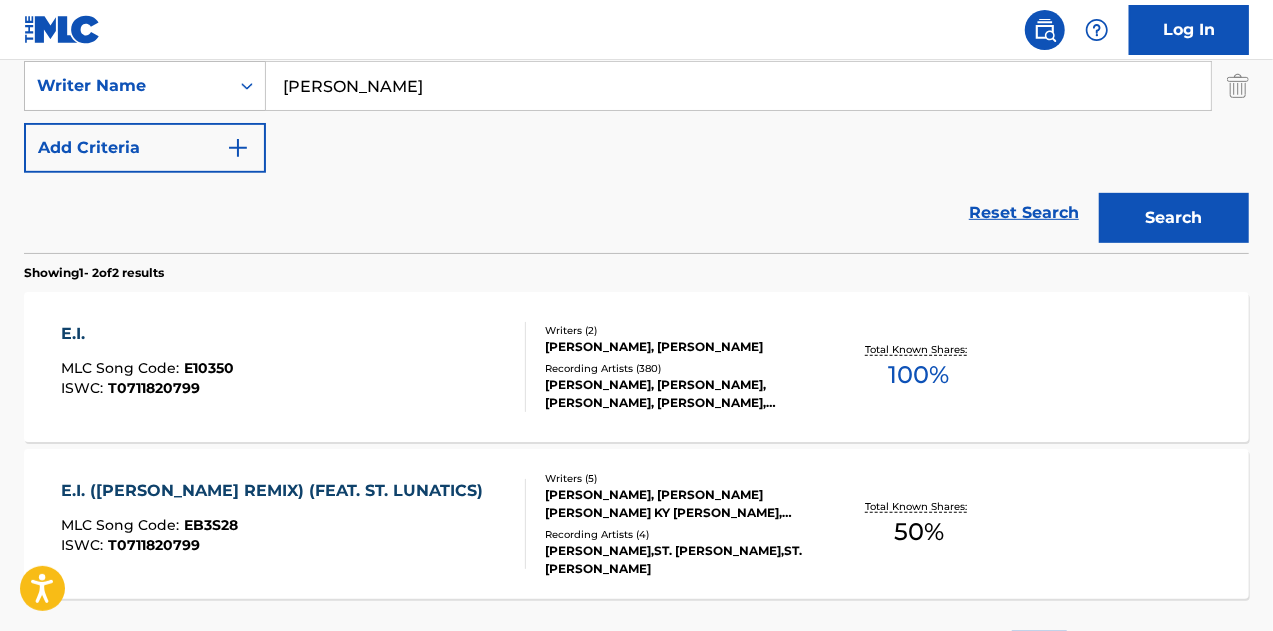 scroll, scrollTop: 413, scrollLeft: 0, axis: vertical 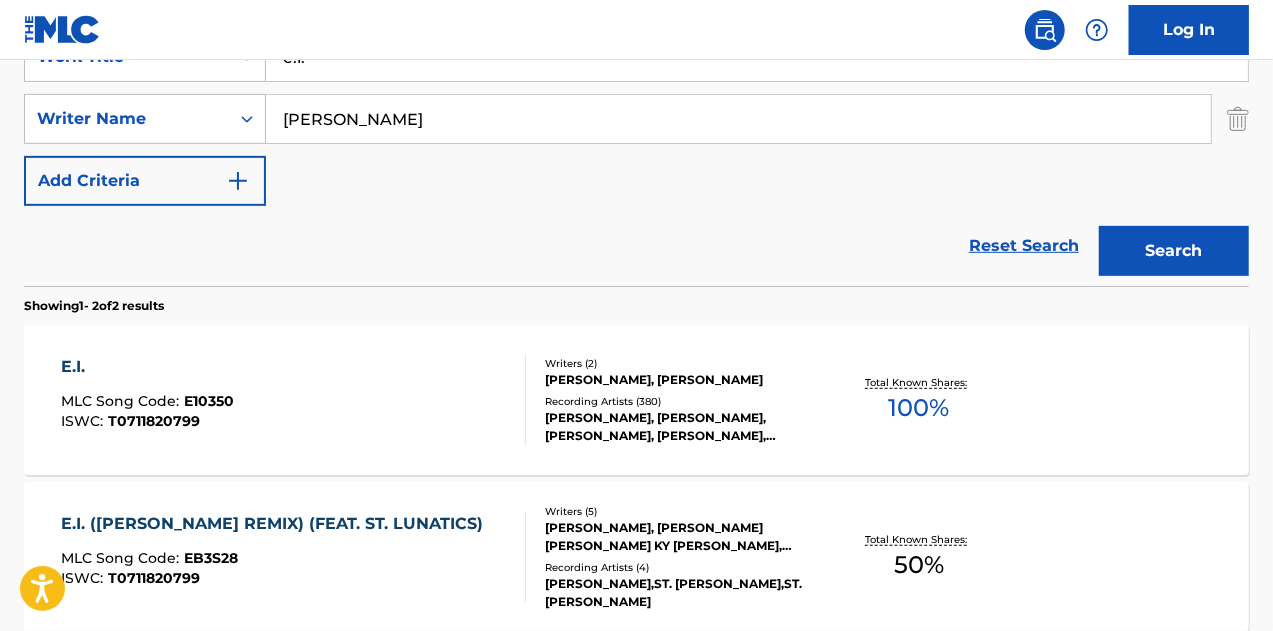 click on "E.I. MLC Song Code : E10350 ISWC : T0711820799" at bounding box center [294, 400] 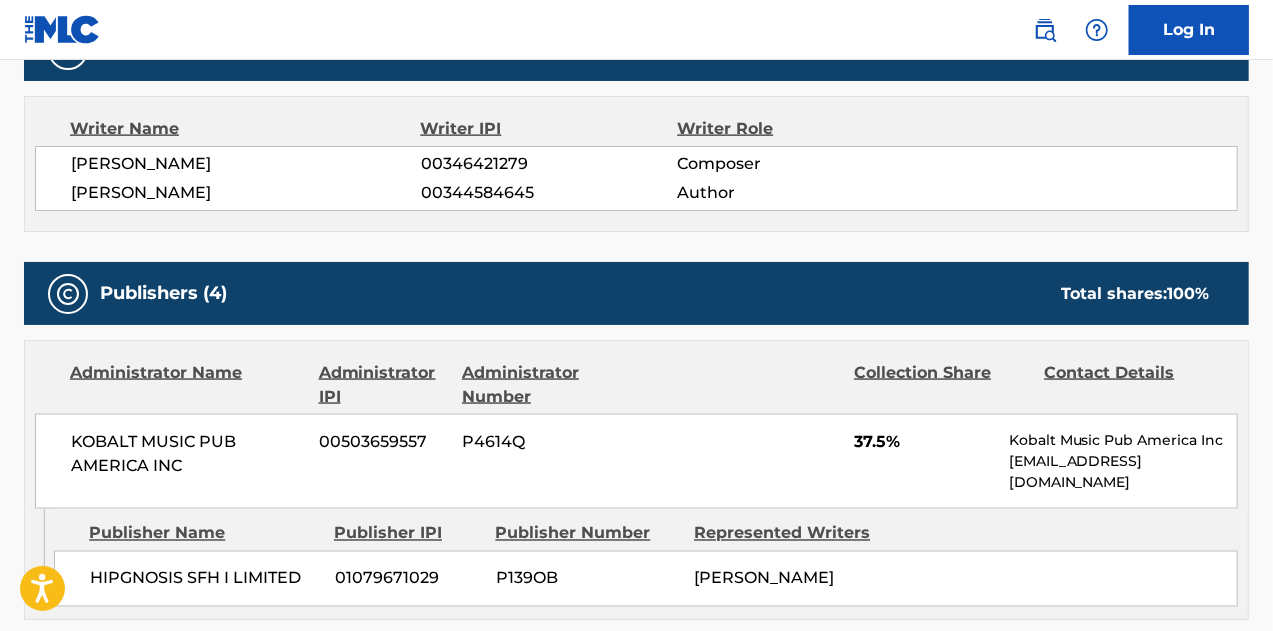 scroll, scrollTop: 1600, scrollLeft: 0, axis: vertical 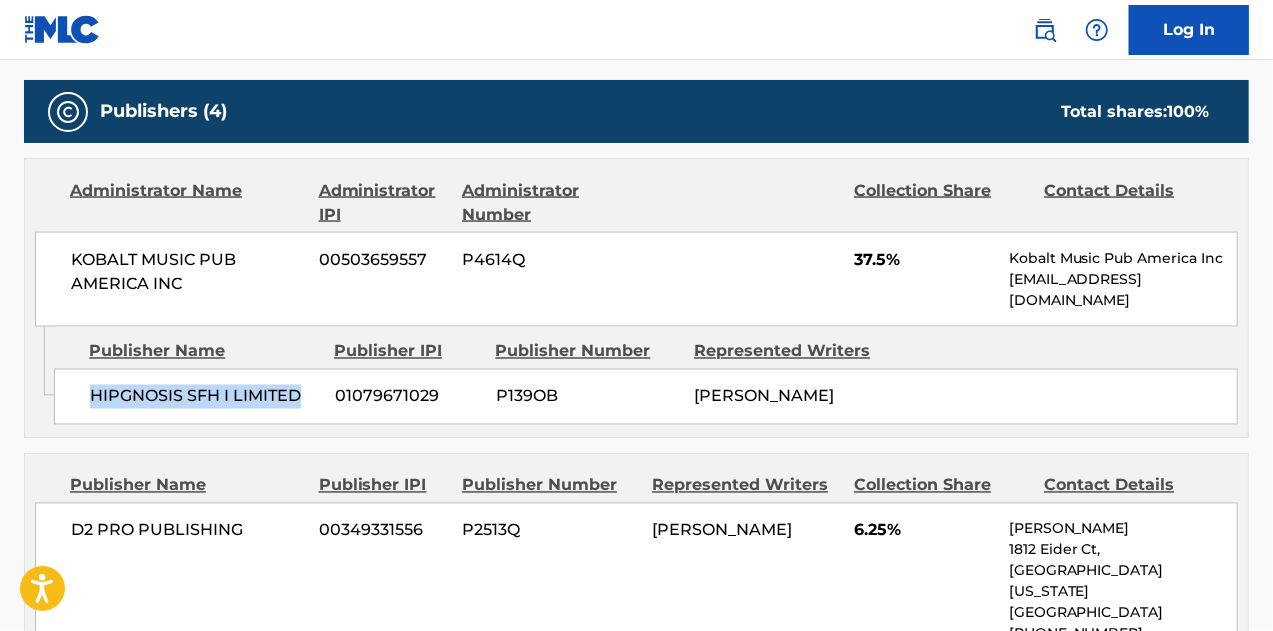 drag, startPoint x: 312, startPoint y: 306, endPoint x: 81, endPoint y: 307, distance: 231.00217 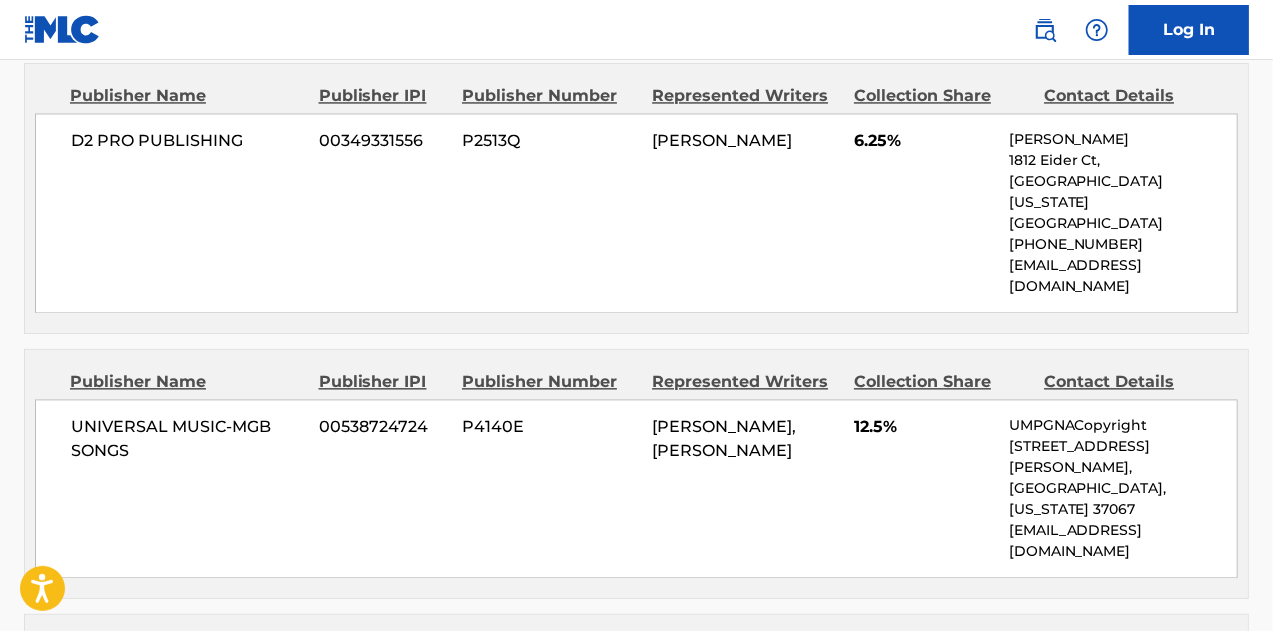 scroll, scrollTop: 2000, scrollLeft: 0, axis: vertical 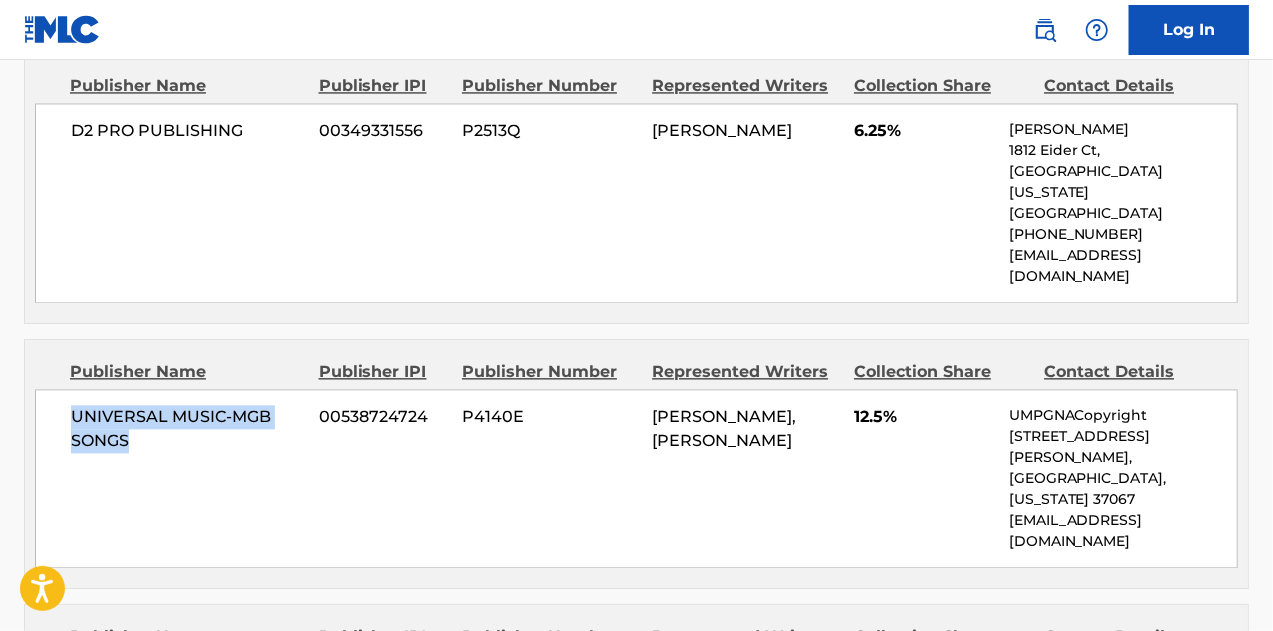 drag, startPoint x: 132, startPoint y: 317, endPoint x: 133, endPoint y: 267, distance: 50.01 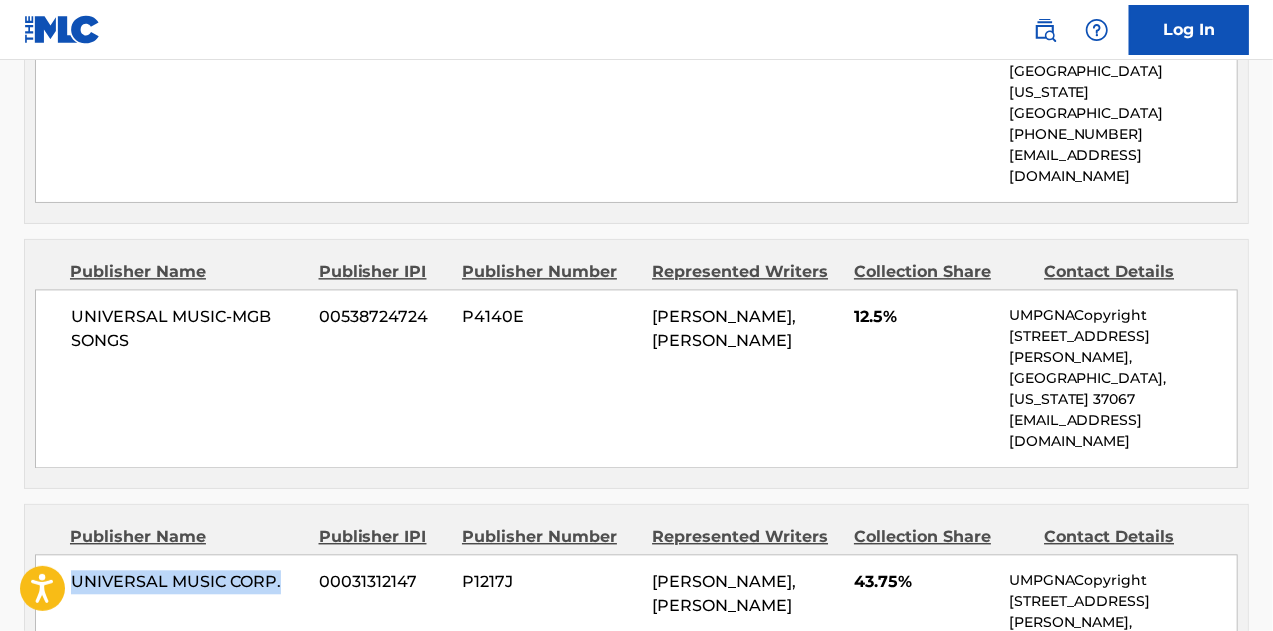 drag, startPoint x: 288, startPoint y: 413, endPoint x: 71, endPoint y: 441, distance: 218.799 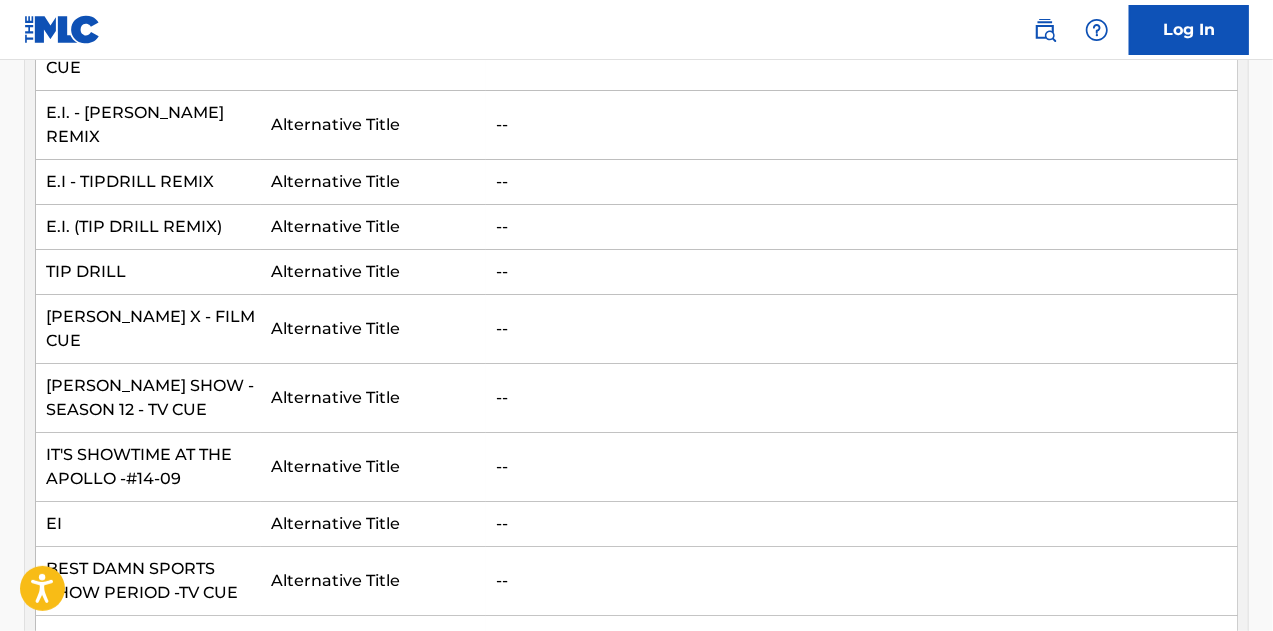 scroll, scrollTop: 0, scrollLeft: 0, axis: both 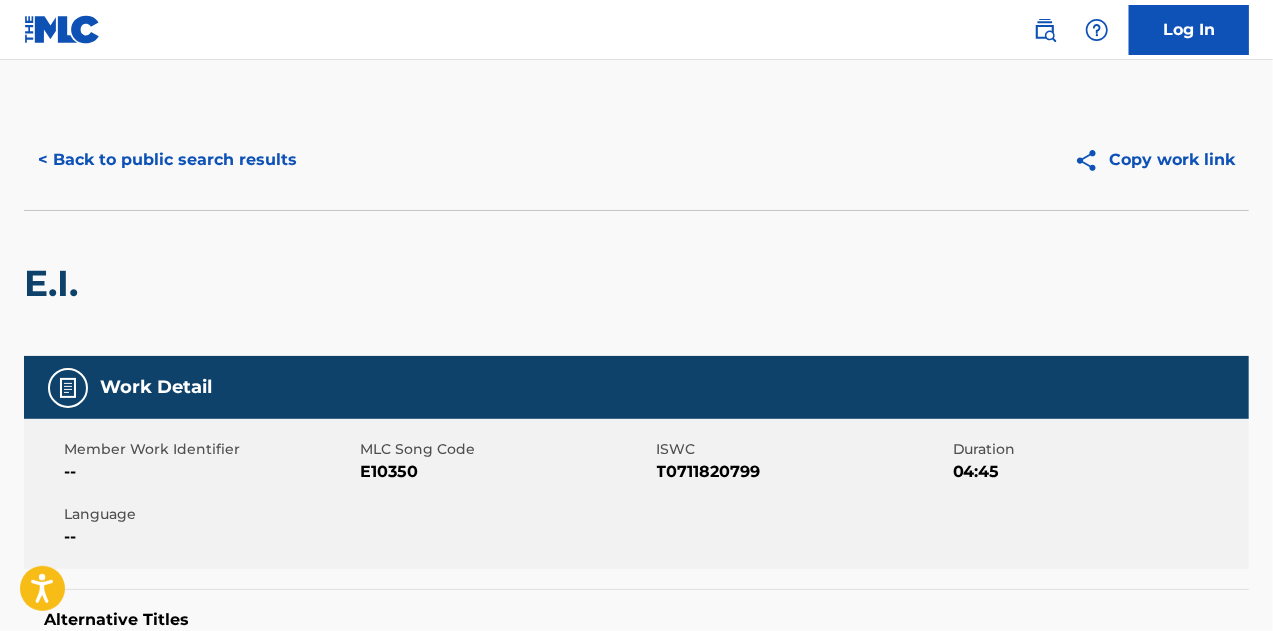 drag, startPoint x: 186, startPoint y: 122, endPoint x: 190, endPoint y: 137, distance: 15.524175 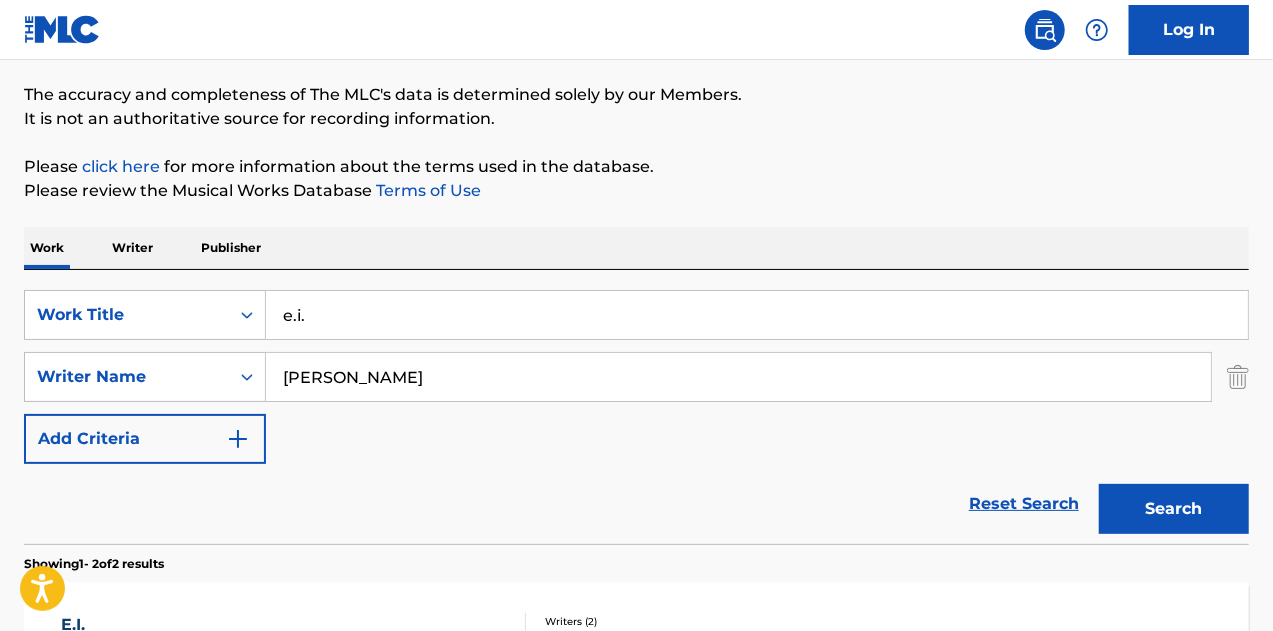 scroll, scrollTop: 0, scrollLeft: 0, axis: both 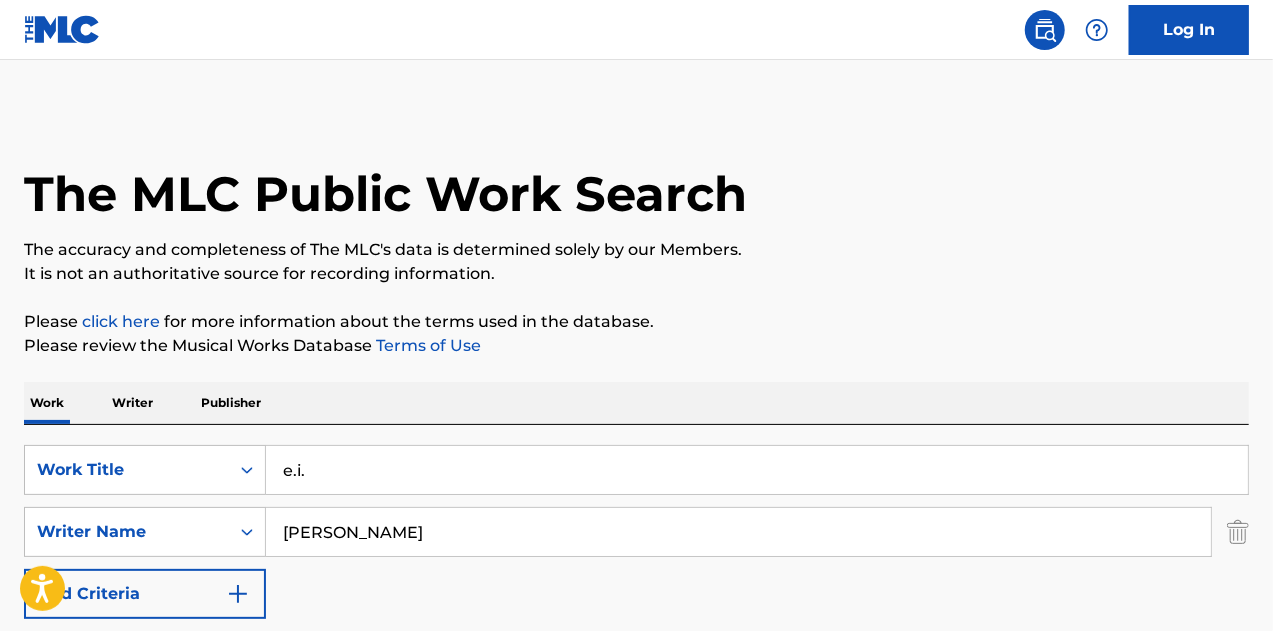 click on "e.i." at bounding box center (757, 470) 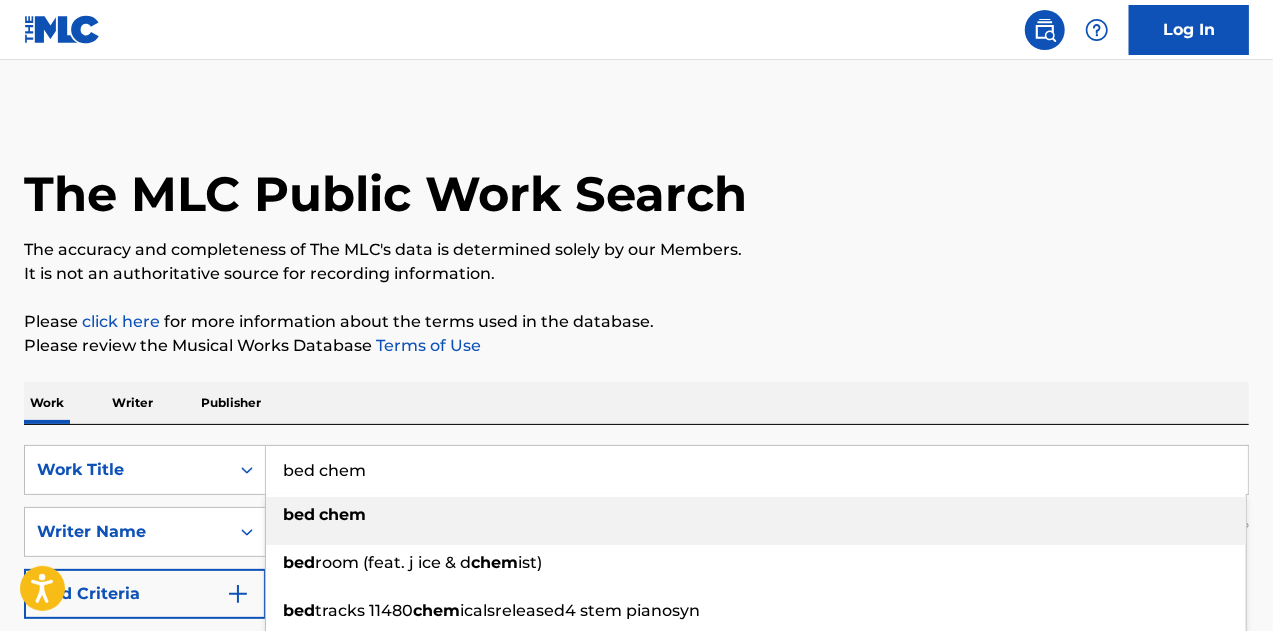 type on "bed chem" 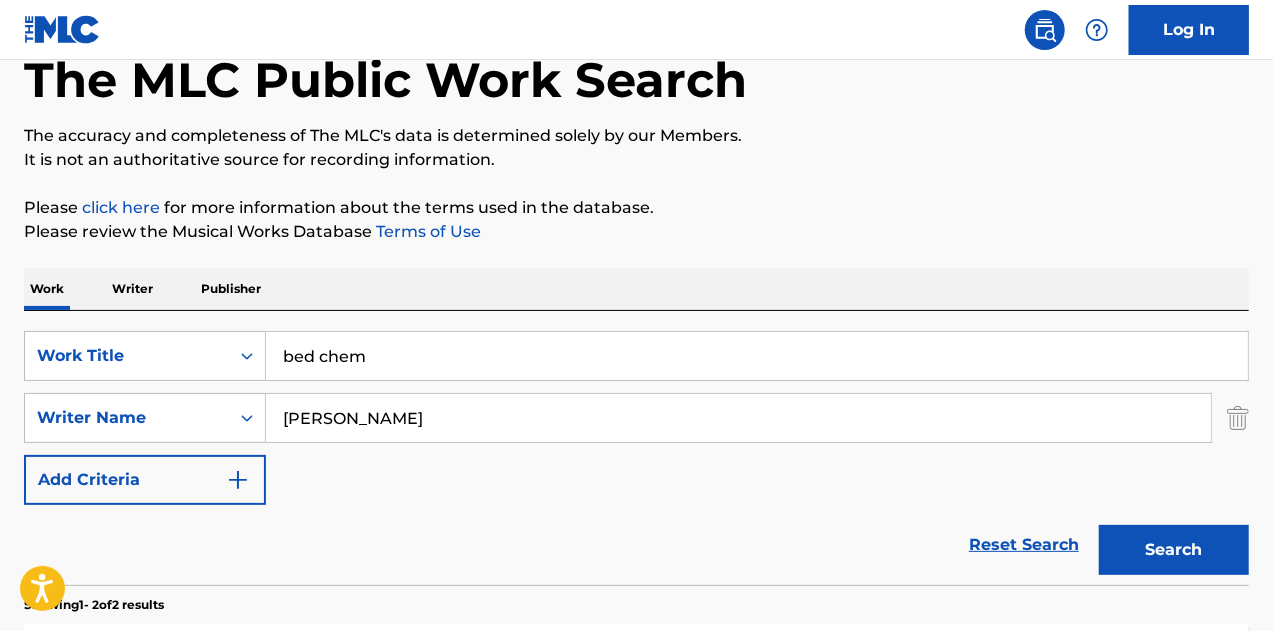 scroll, scrollTop: 500, scrollLeft: 0, axis: vertical 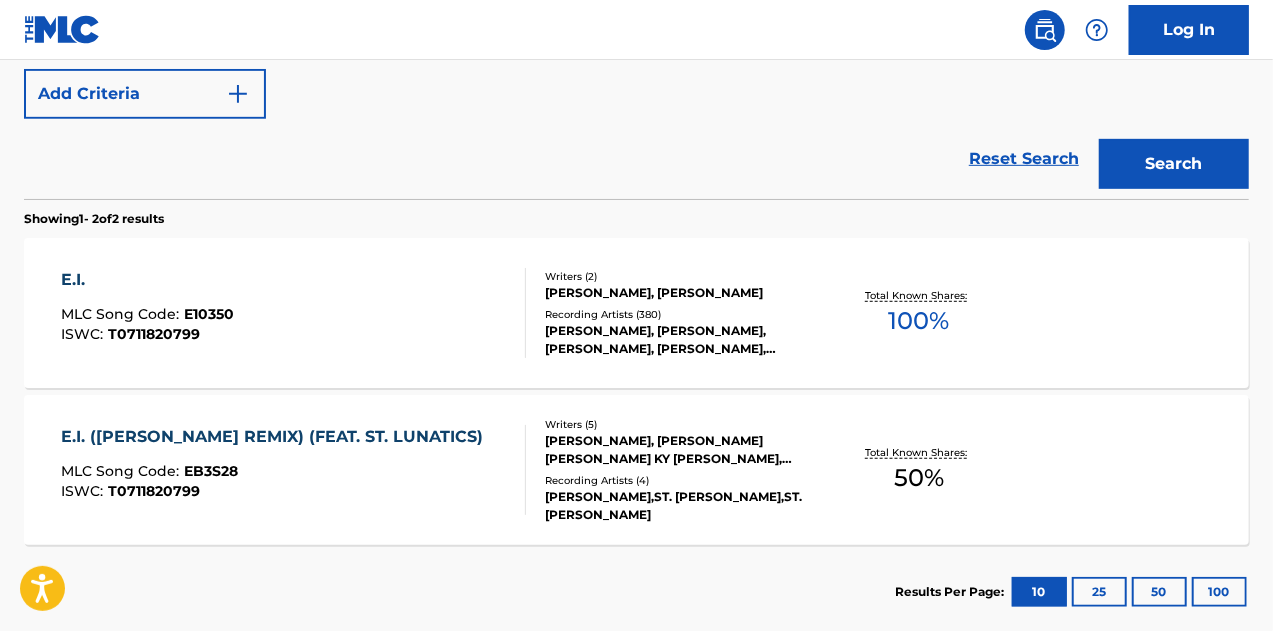 type on "[PERSON_NAME]" 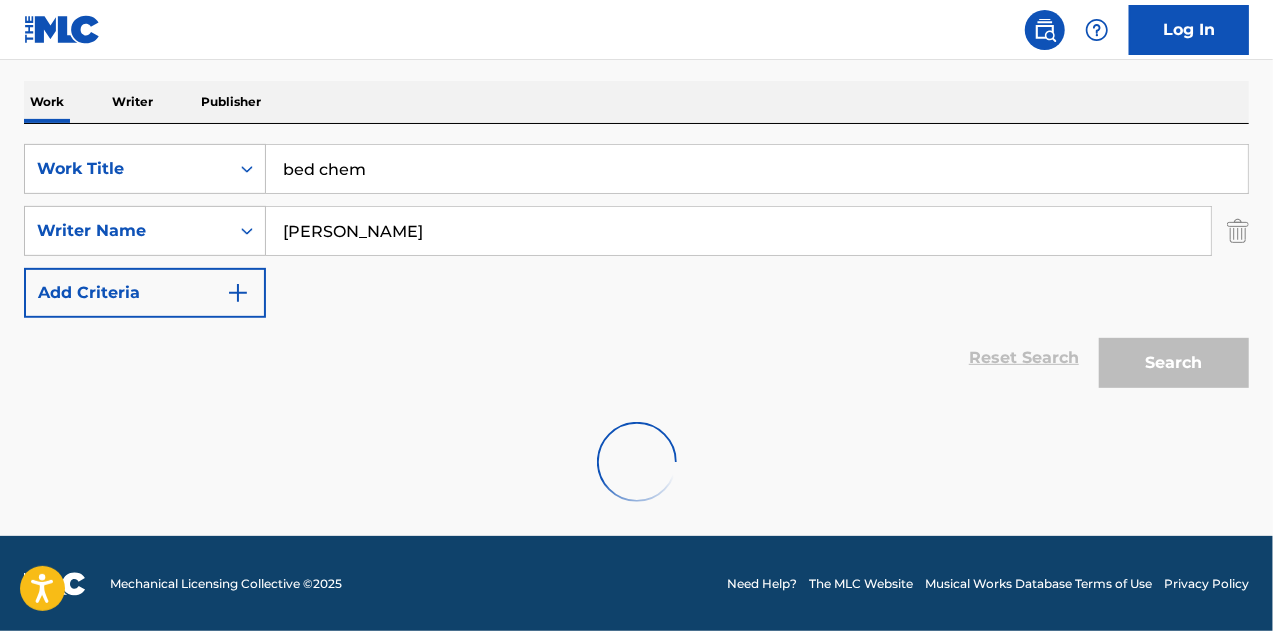 scroll, scrollTop: 500, scrollLeft: 0, axis: vertical 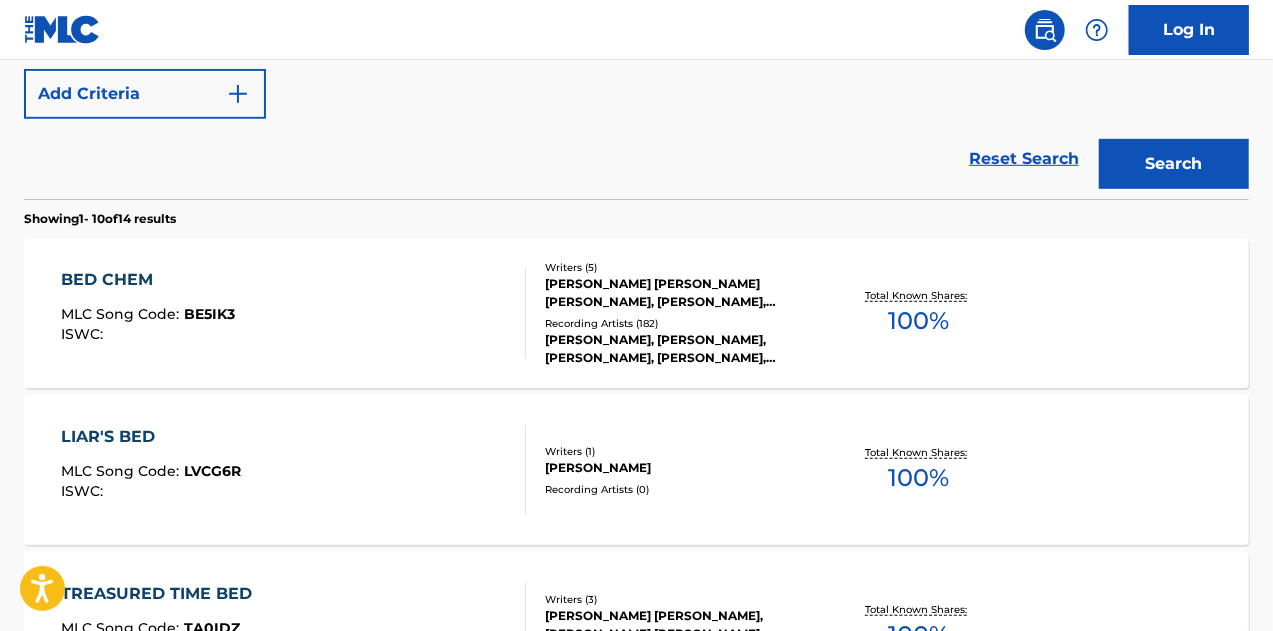 click on "BED CHEM MLC Song Code : BE5IK3 ISWC :" at bounding box center [294, 313] 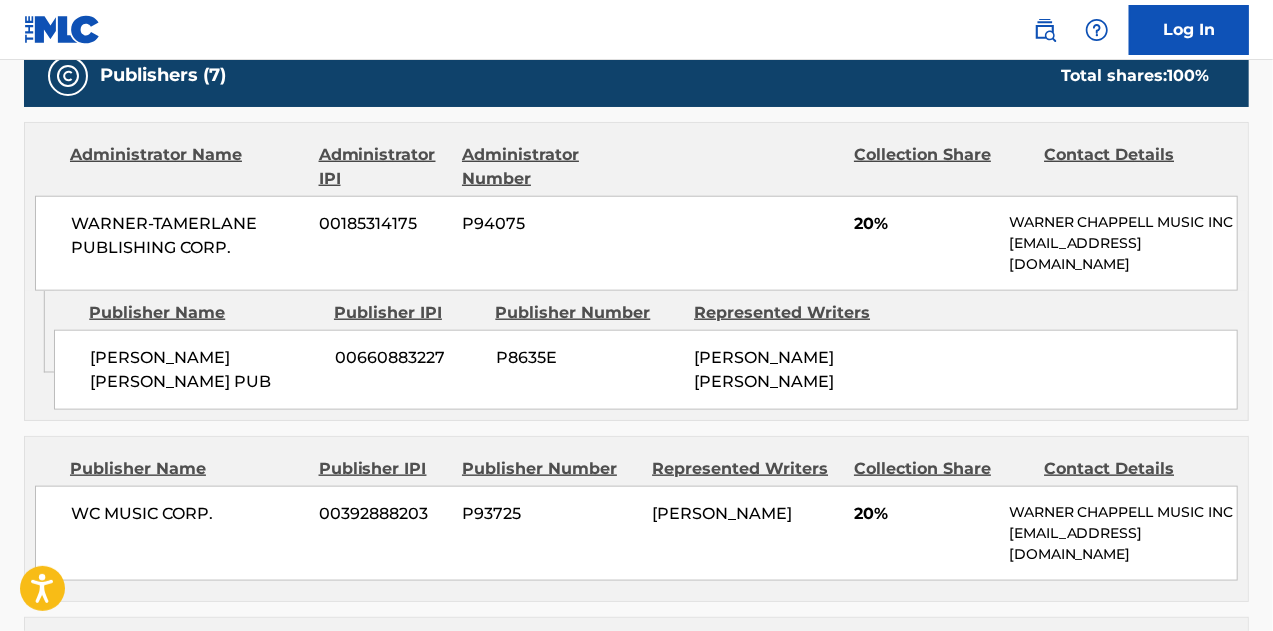 scroll, scrollTop: 1100, scrollLeft: 0, axis: vertical 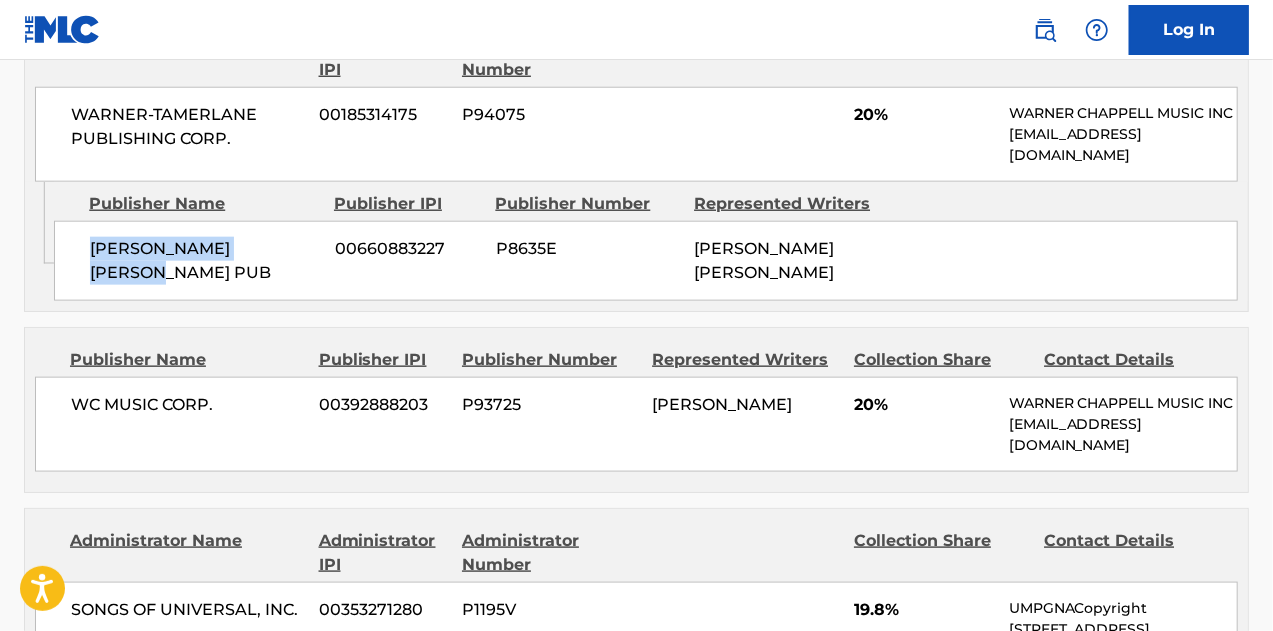 drag, startPoint x: 139, startPoint y: 273, endPoint x: 86, endPoint y: 247, distance: 59.03389 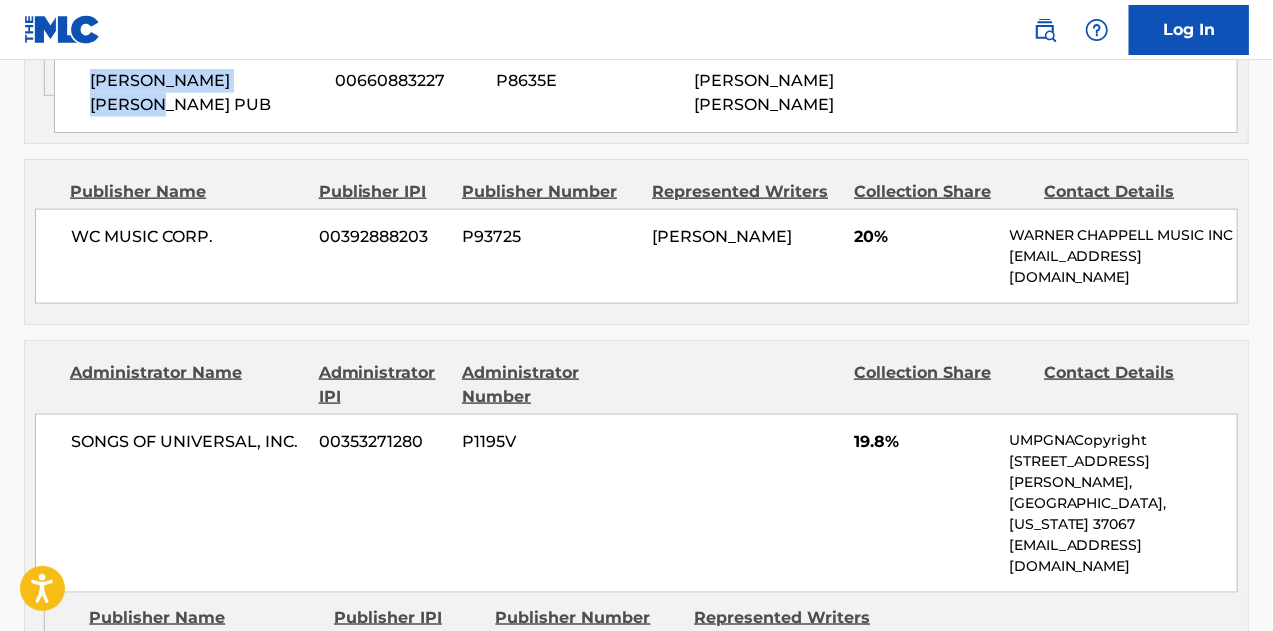 scroll, scrollTop: 1300, scrollLeft: 0, axis: vertical 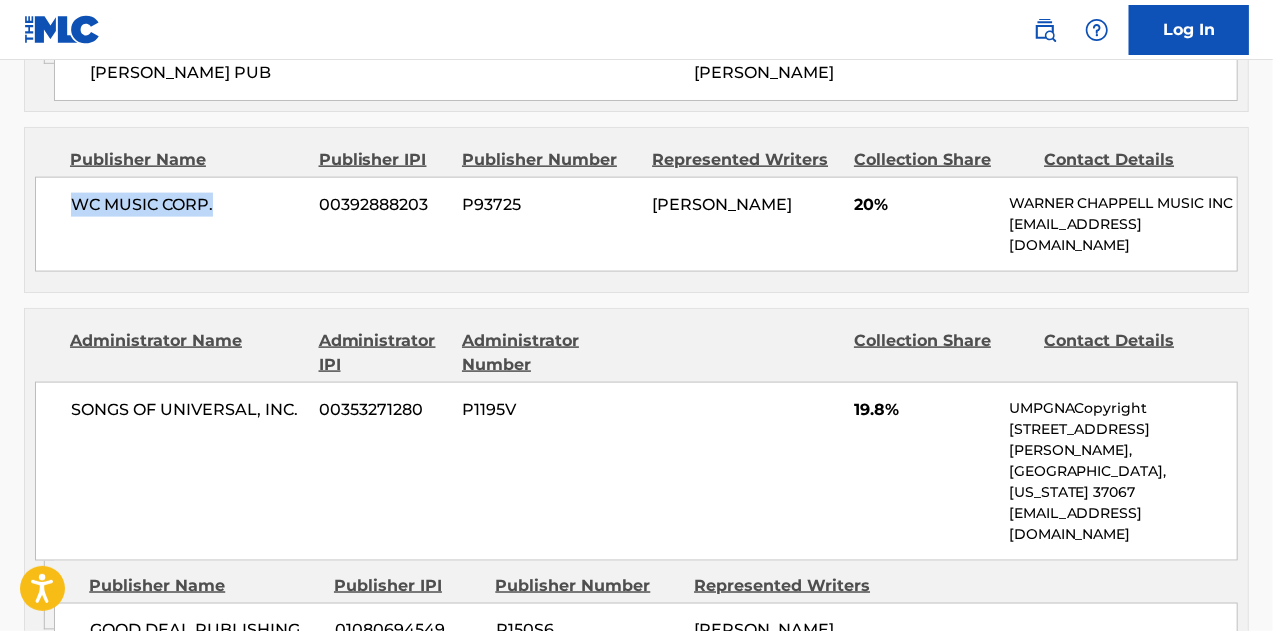 drag, startPoint x: 235, startPoint y: 191, endPoint x: 90, endPoint y: 183, distance: 145.22052 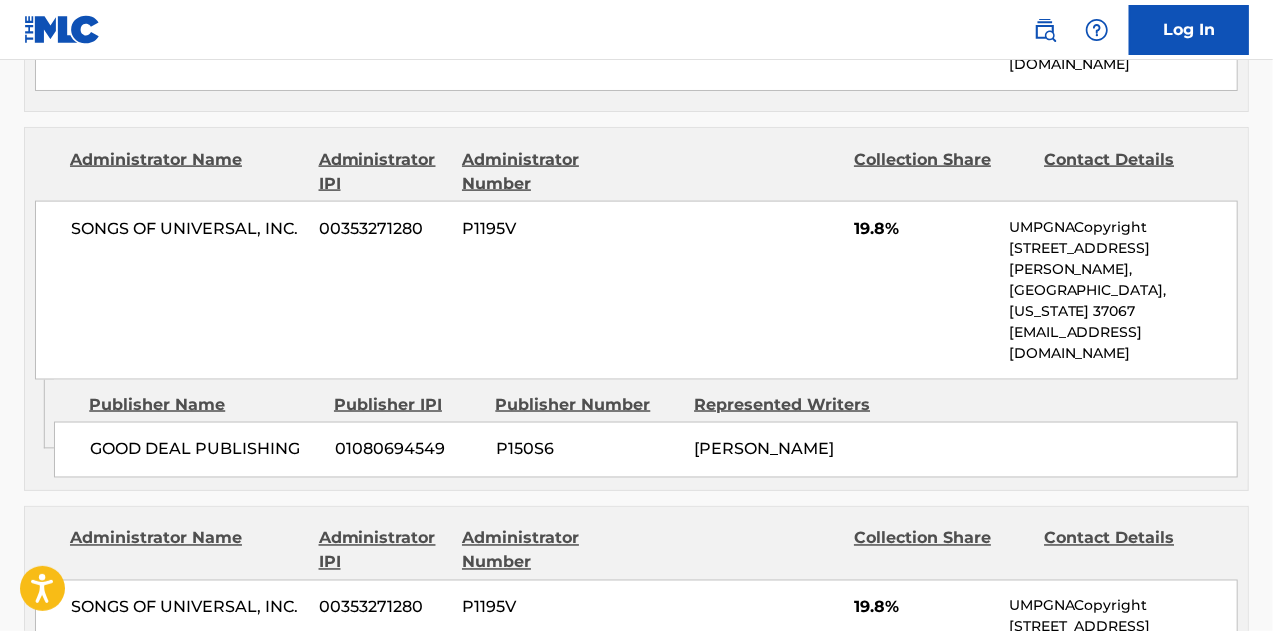 scroll, scrollTop: 1500, scrollLeft: 0, axis: vertical 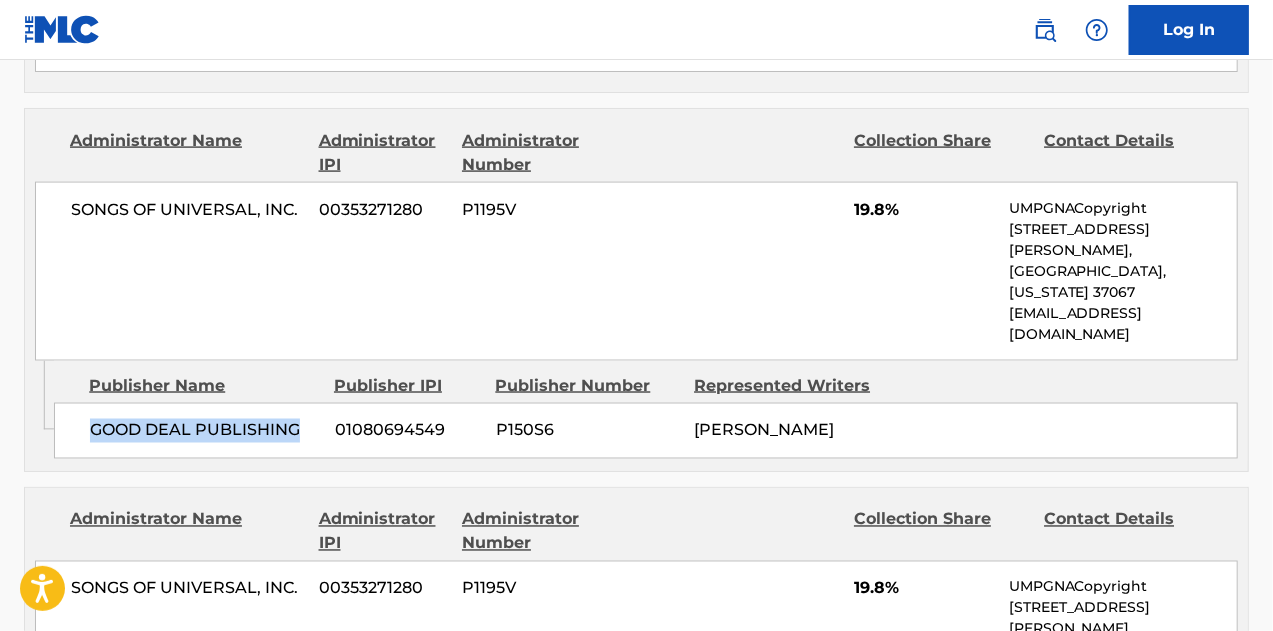 drag, startPoint x: 308, startPoint y: 388, endPoint x: 92, endPoint y: 357, distance: 218.2132 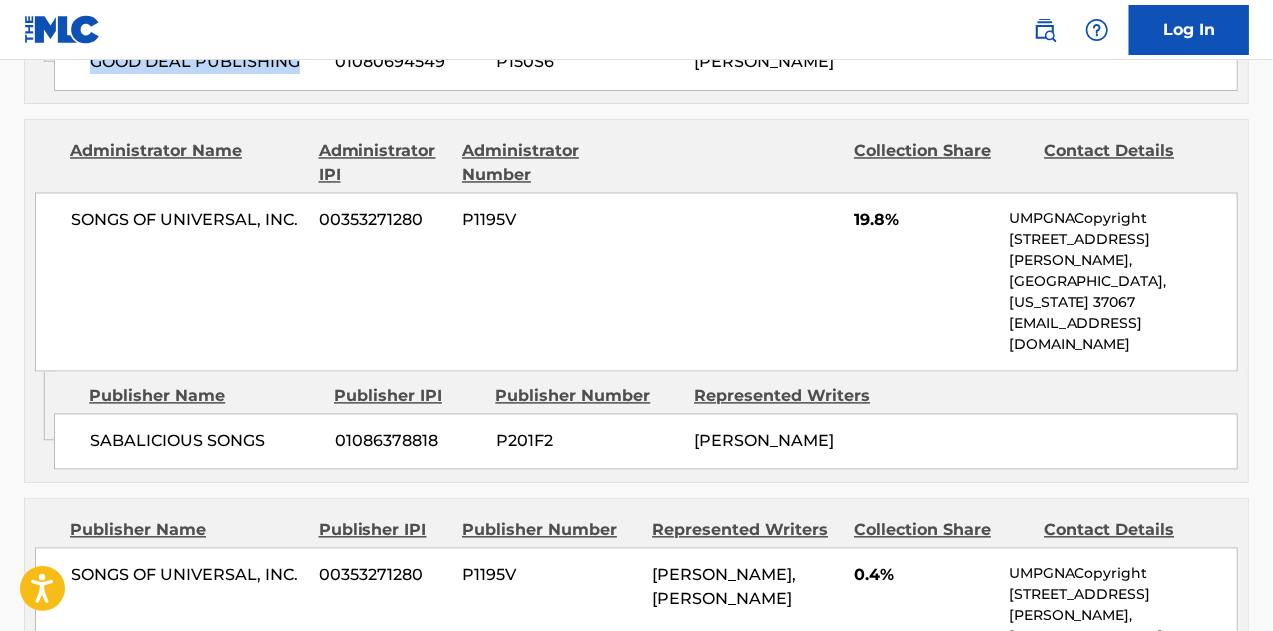 scroll, scrollTop: 1900, scrollLeft: 0, axis: vertical 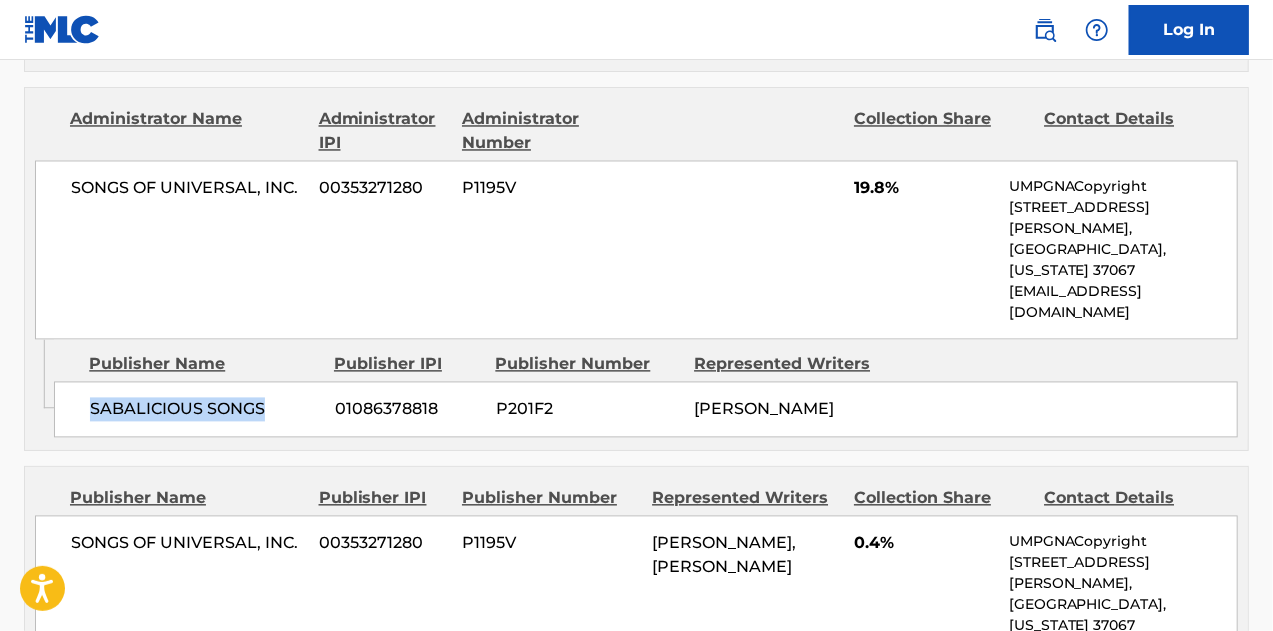 drag, startPoint x: 279, startPoint y: 325, endPoint x: 134, endPoint y: 332, distance: 145.16887 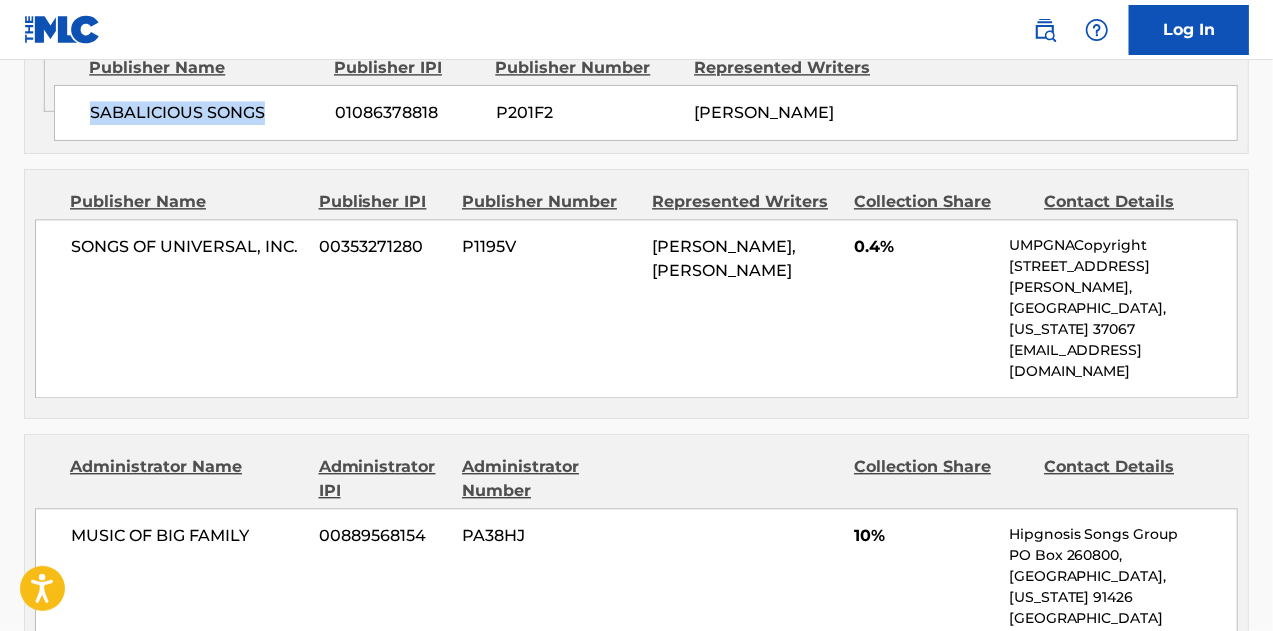 scroll, scrollTop: 2200, scrollLeft: 0, axis: vertical 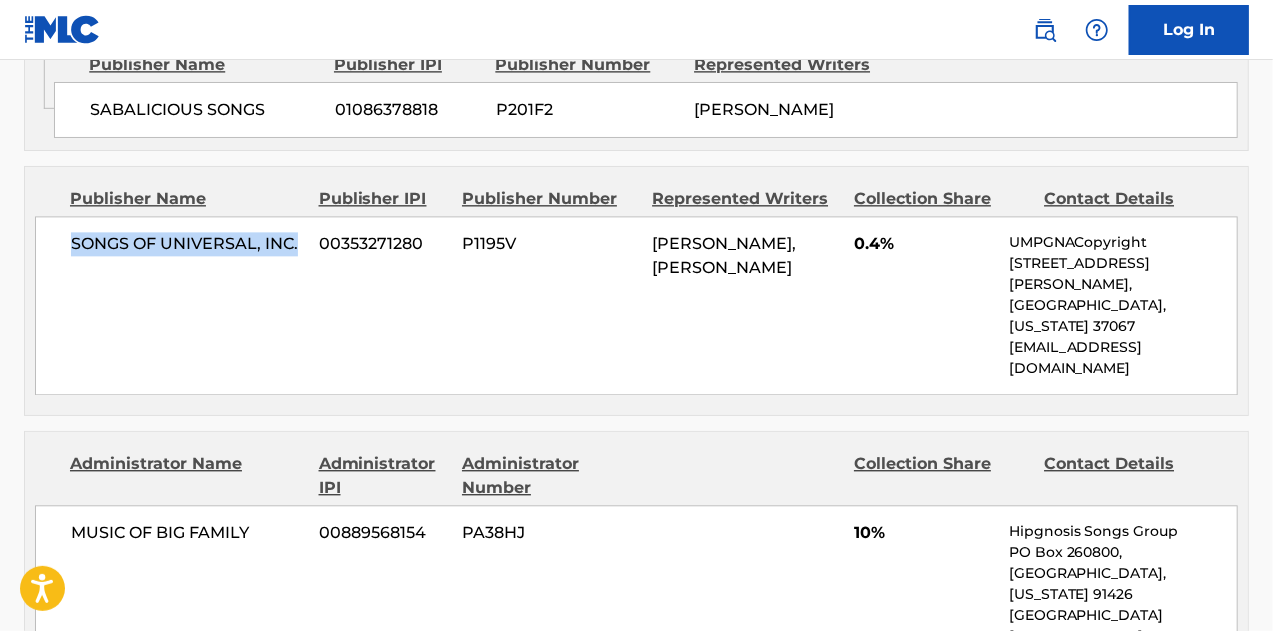 drag, startPoint x: 296, startPoint y: 191, endPoint x: 58, endPoint y: 173, distance: 238.6797 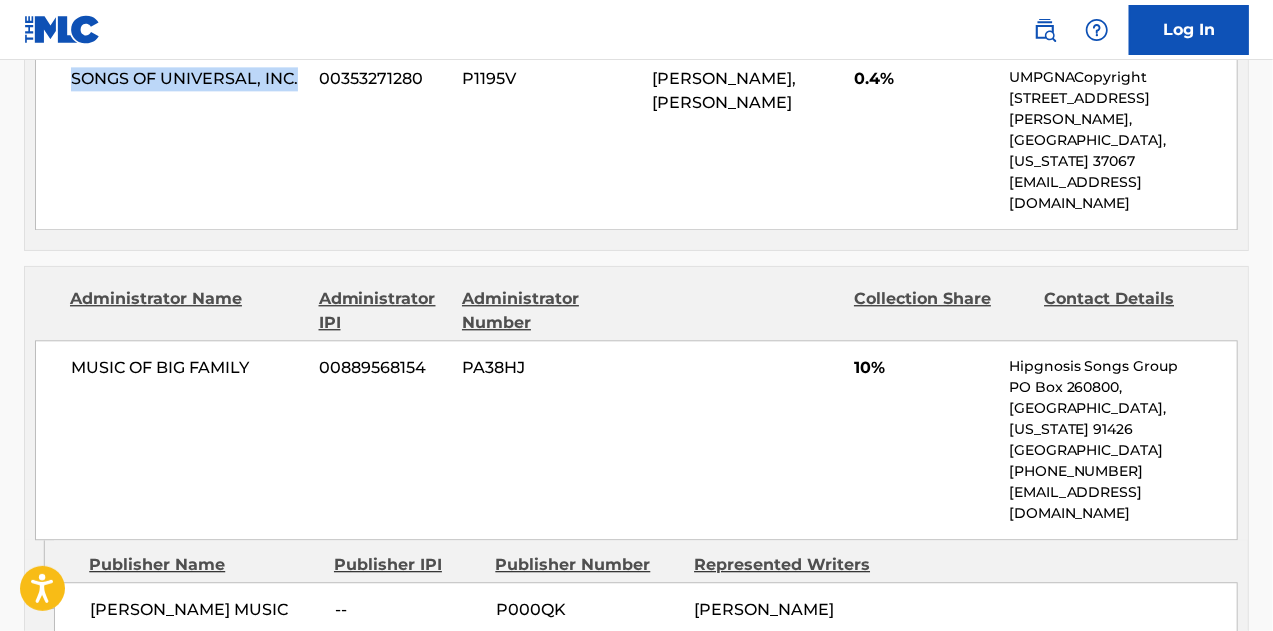 scroll, scrollTop: 2400, scrollLeft: 0, axis: vertical 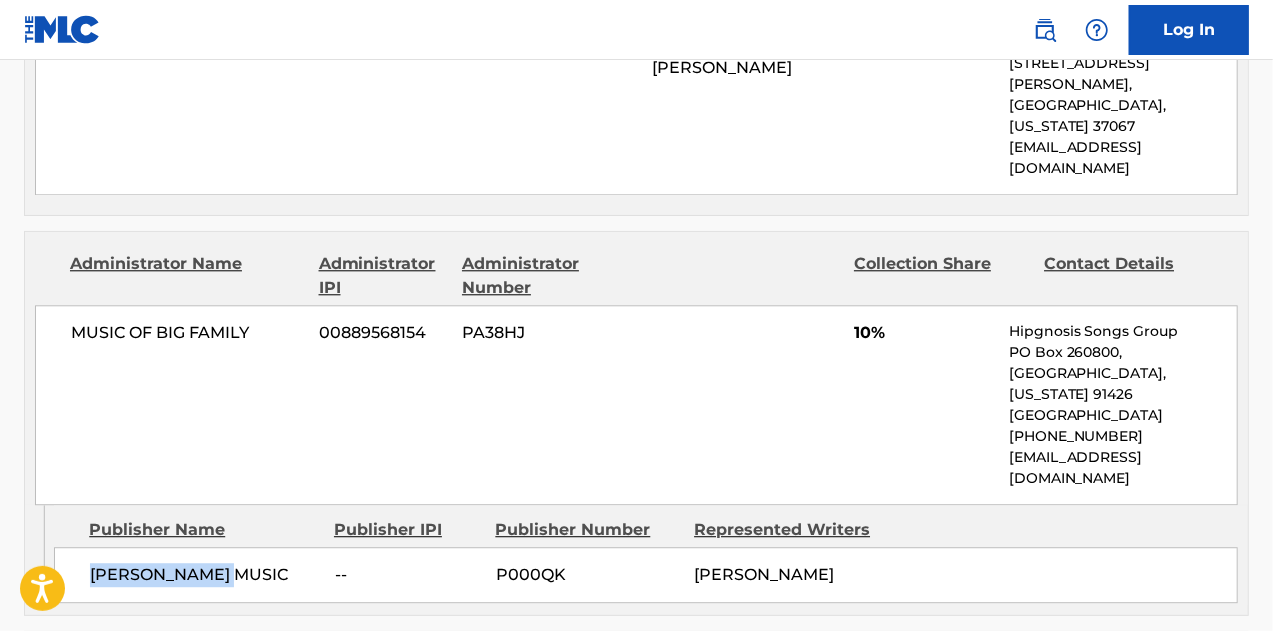 drag, startPoint x: 252, startPoint y: 459, endPoint x: 92, endPoint y: 457, distance: 160.0125 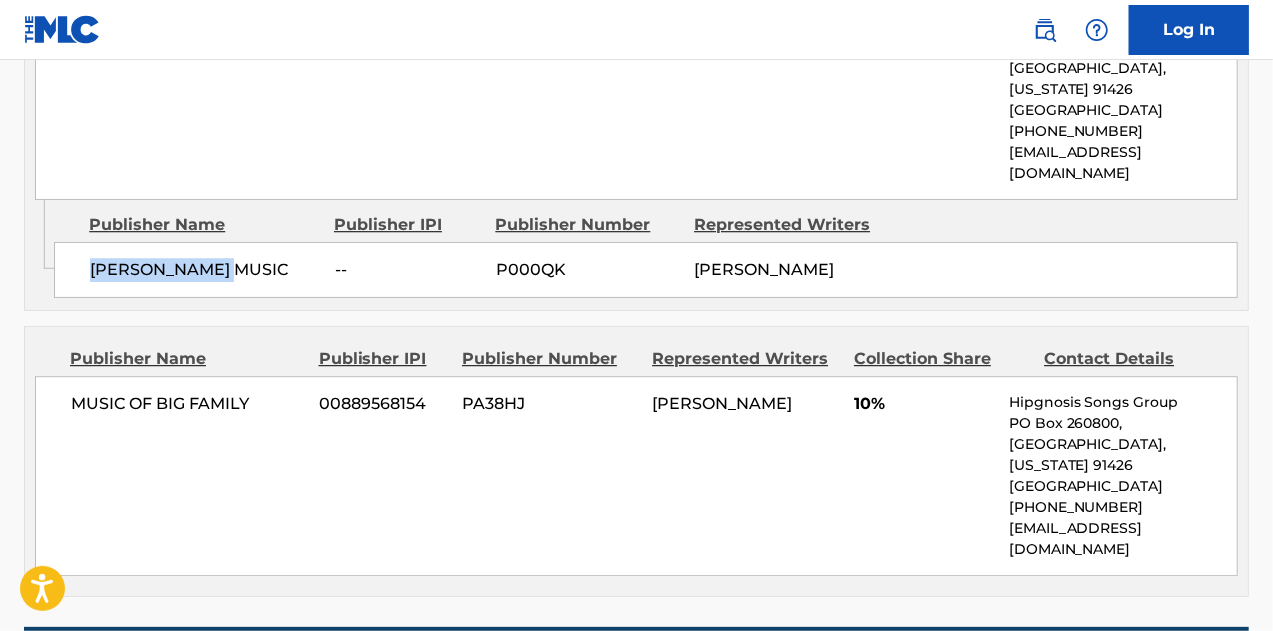 scroll, scrollTop: 2700, scrollLeft: 0, axis: vertical 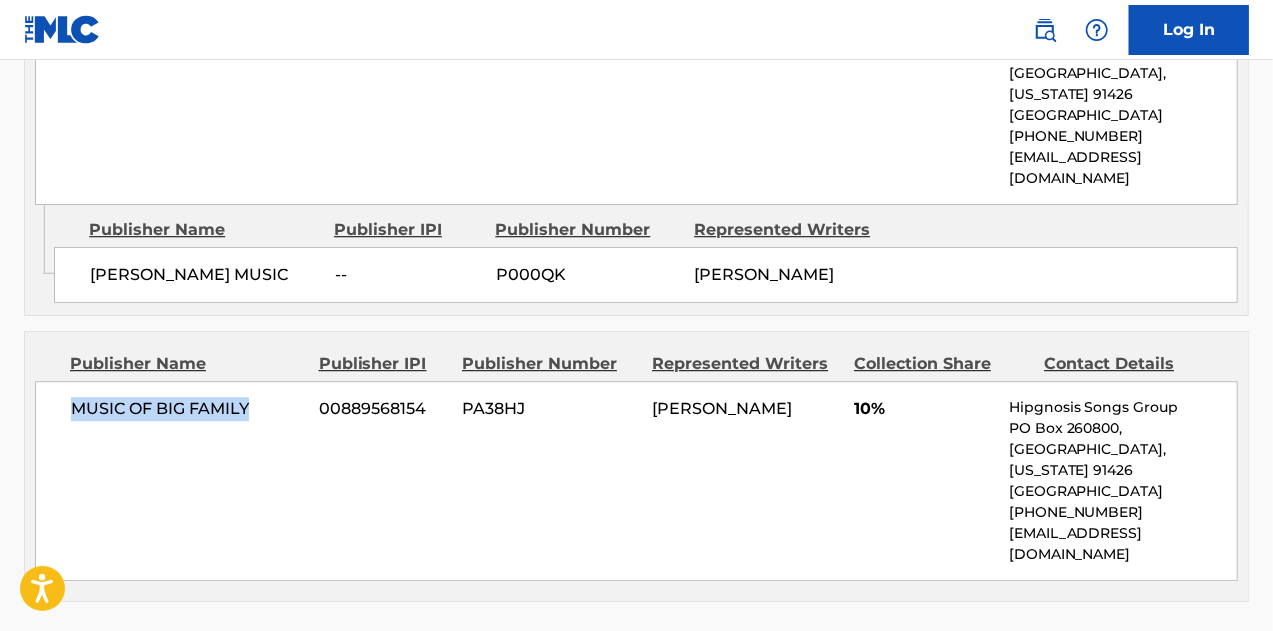 drag, startPoint x: 258, startPoint y: 288, endPoint x: 70, endPoint y: 289, distance: 188.00266 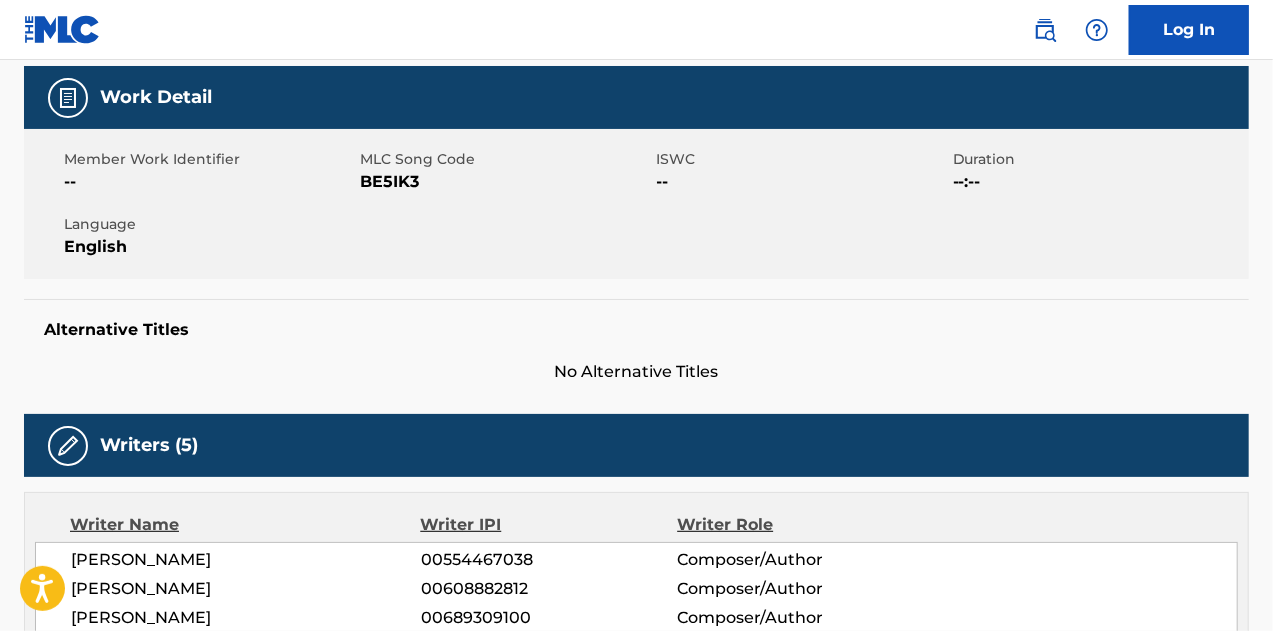 scroll, scrollTop: 0, scrollLeft: 0, axis: both 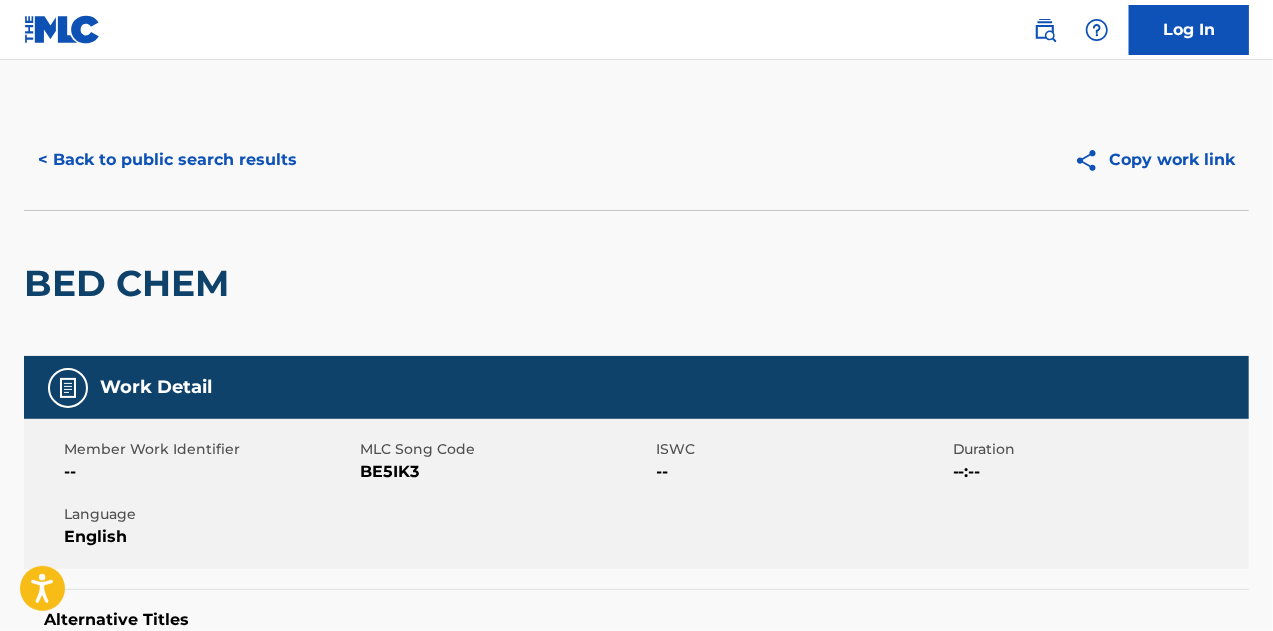 click on "< Back to public search results" at bounding box center [167, 160] 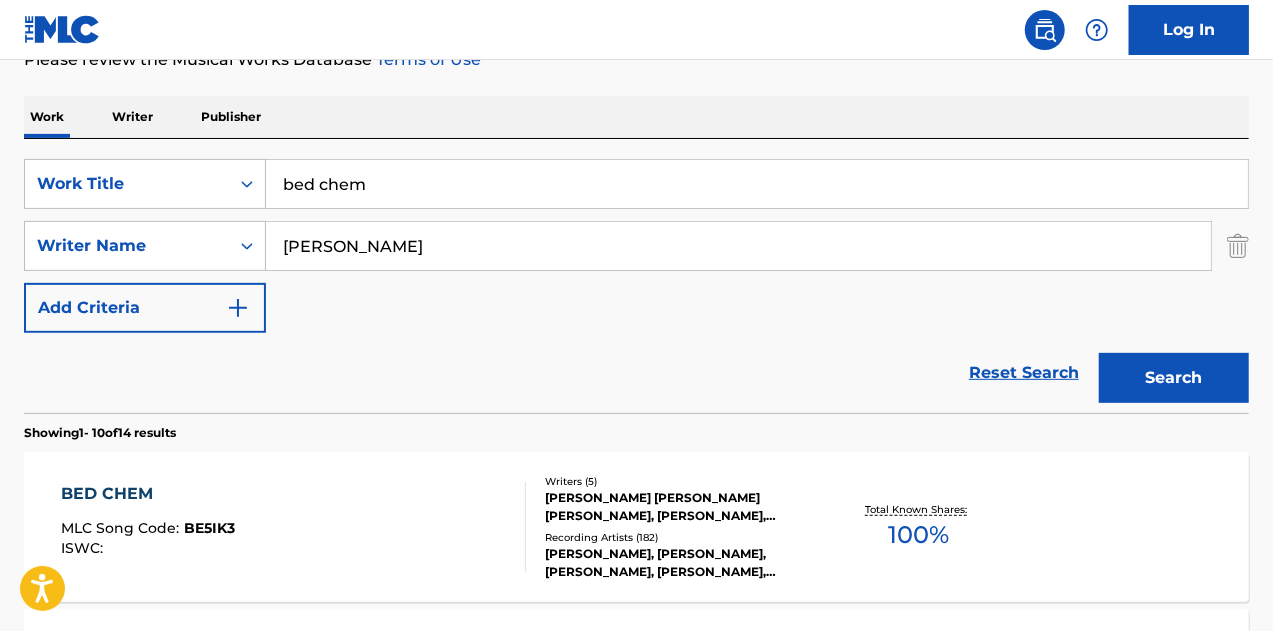 scroll, scrollTop: 0, scrollLeft: 0, axis: both 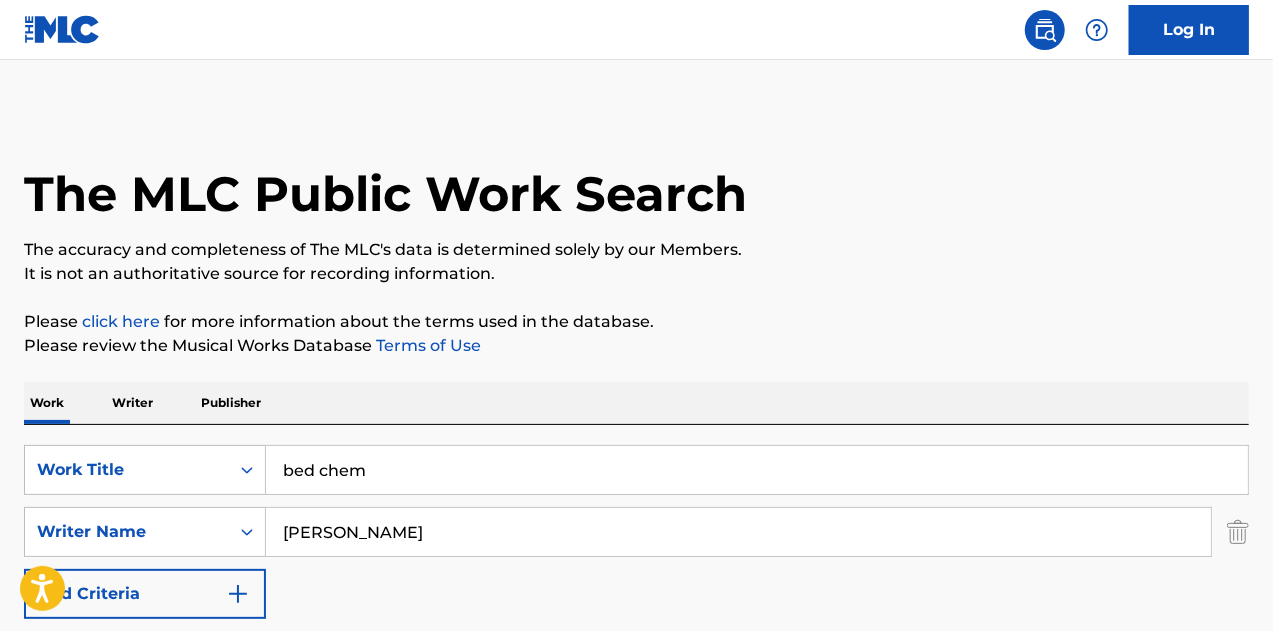drag, startPoint x: 432, startPoint y: 443, endPoint x: 330, endPoint y: 447, distance: 102.0784 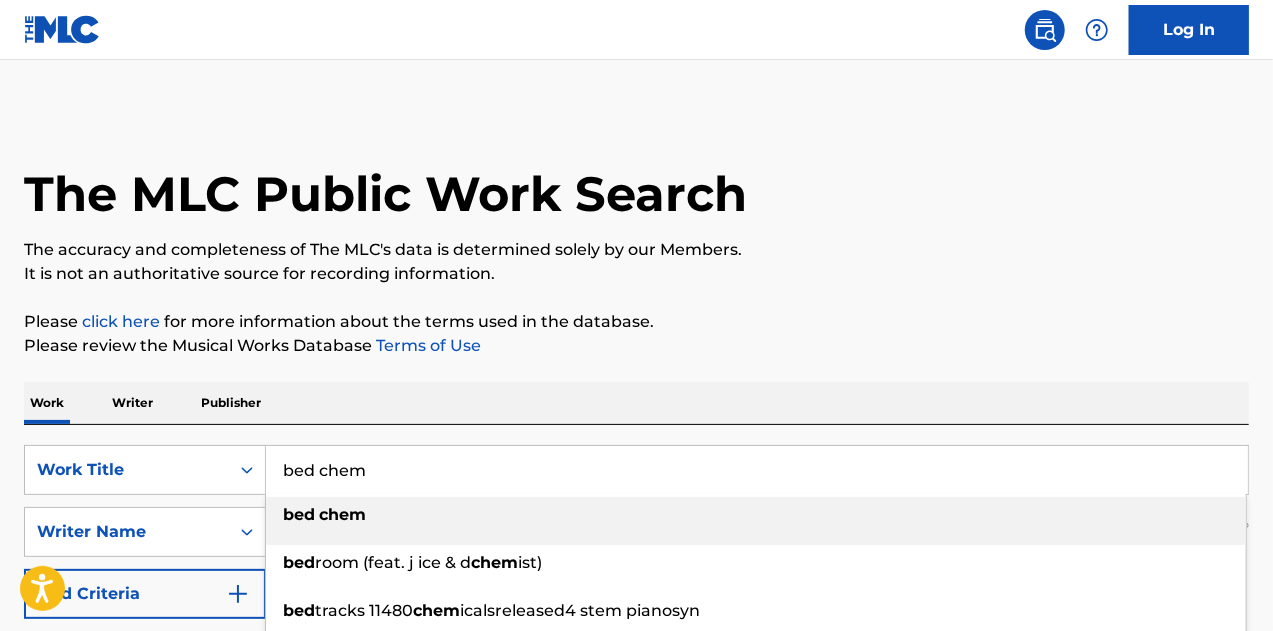 click on "bed chem" at bounding box center [757, 470] 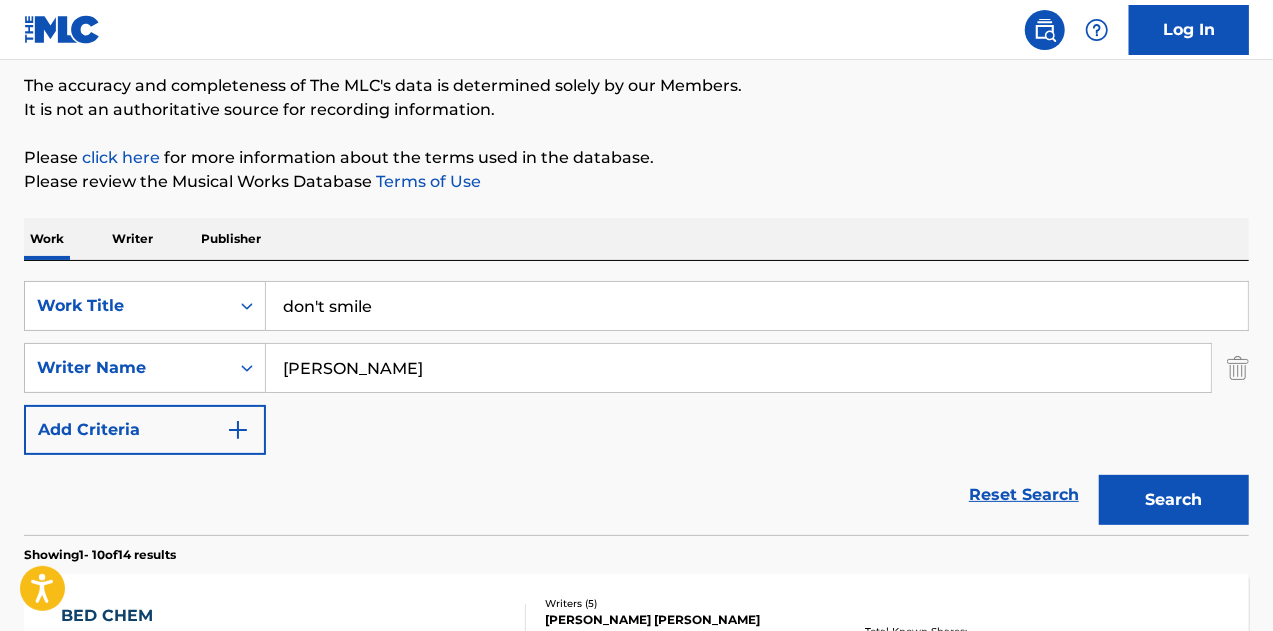 scroll, scrollTop: 300, scrollLeft: 0, axis: vertical 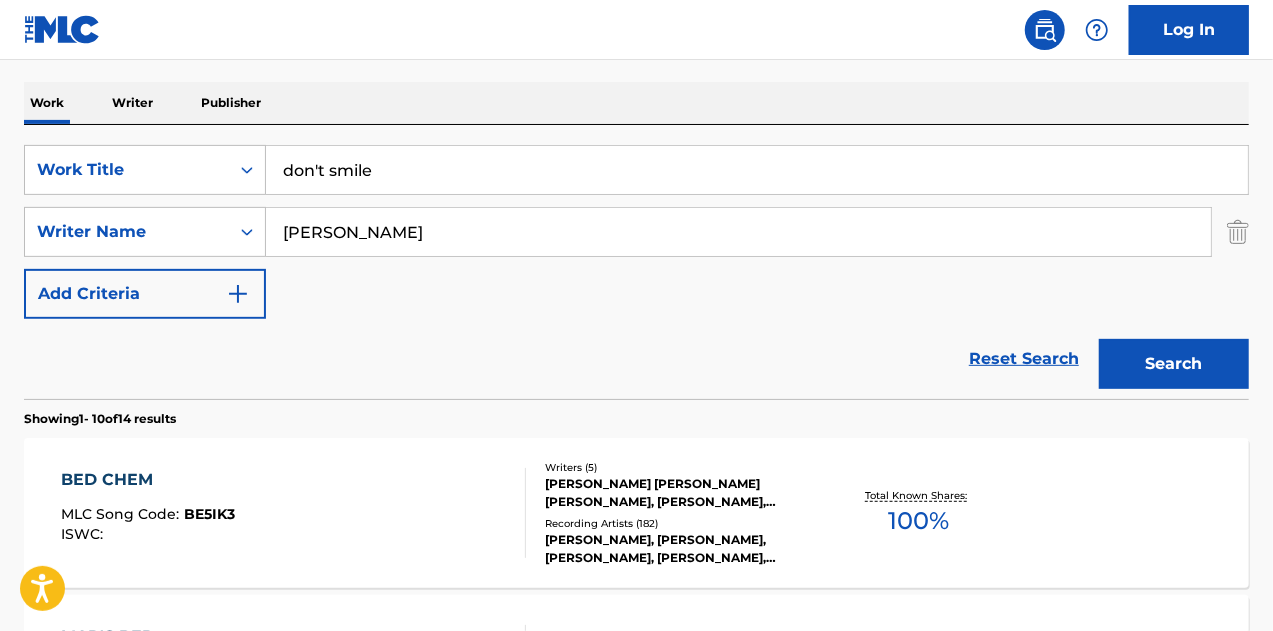 type on "don't smile" 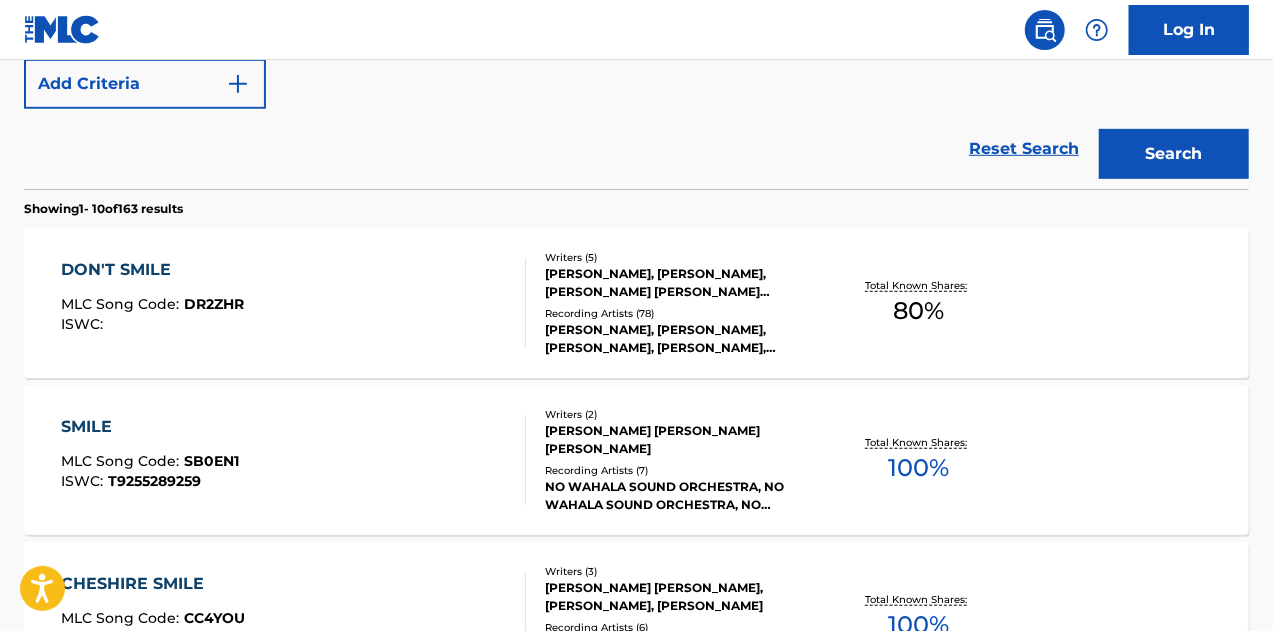 scroll, scrollTop: 500, scrollLeft: 0, axis: vertical 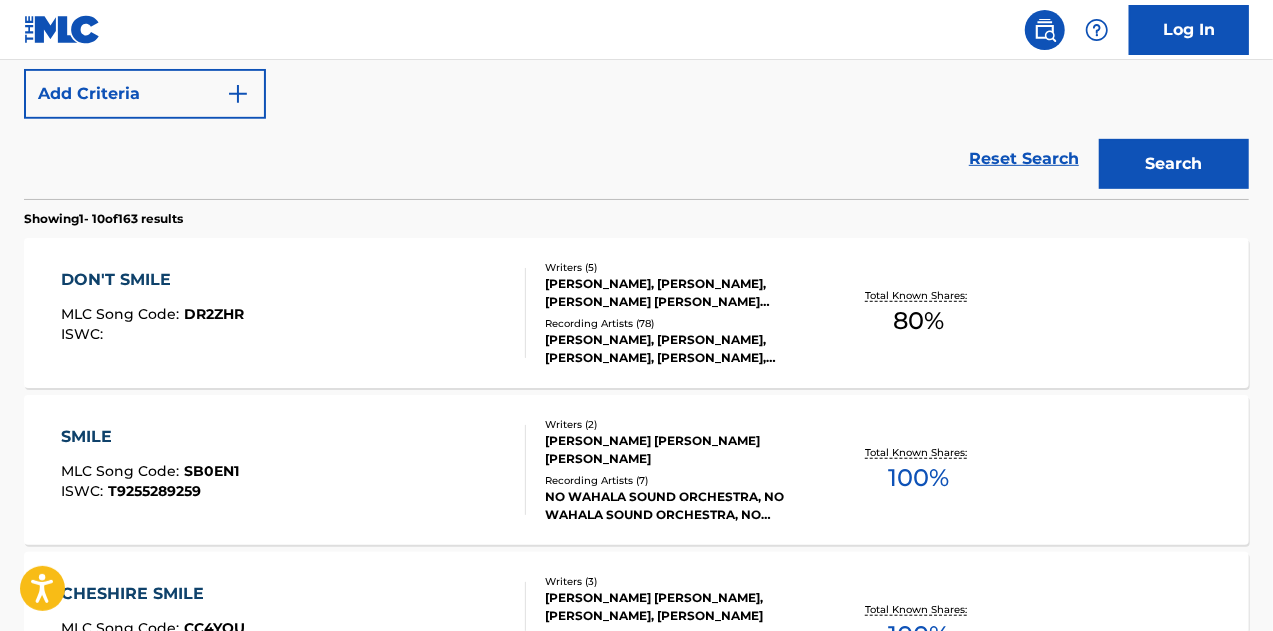 click on "DON'T SMILE MLC Song Code : DR2ZHR ISWC :" at bounding box center (294, 313) 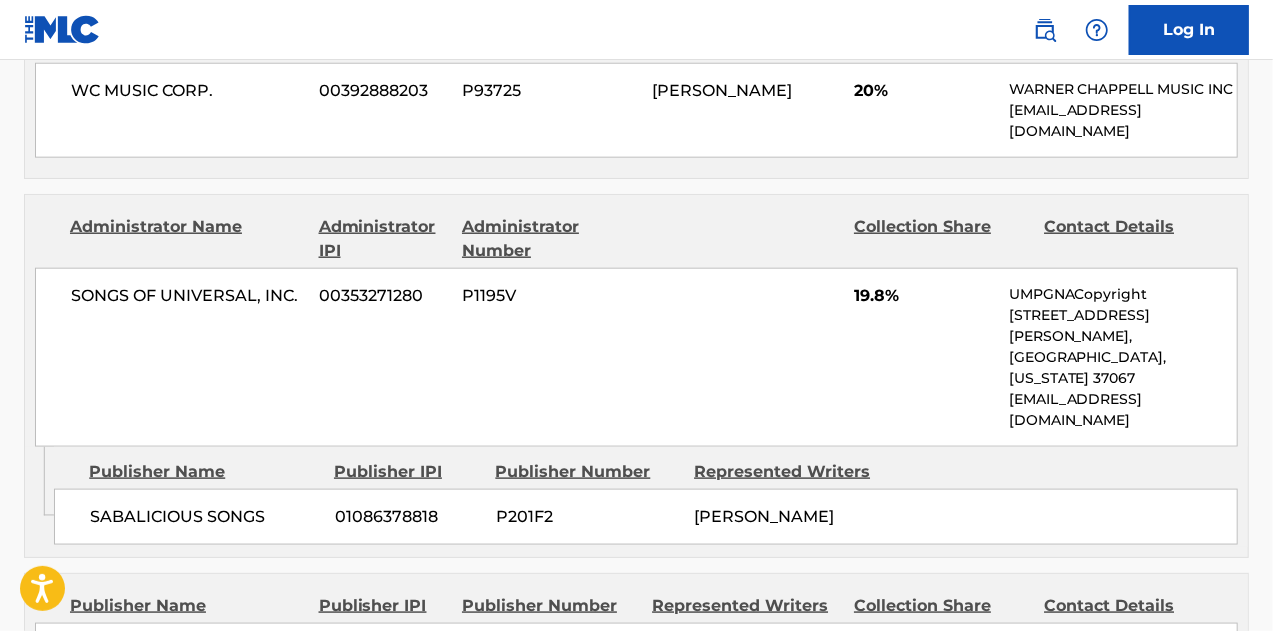 scroll, scrollTop: 1000, scrollLeft: 0, axis: vertical 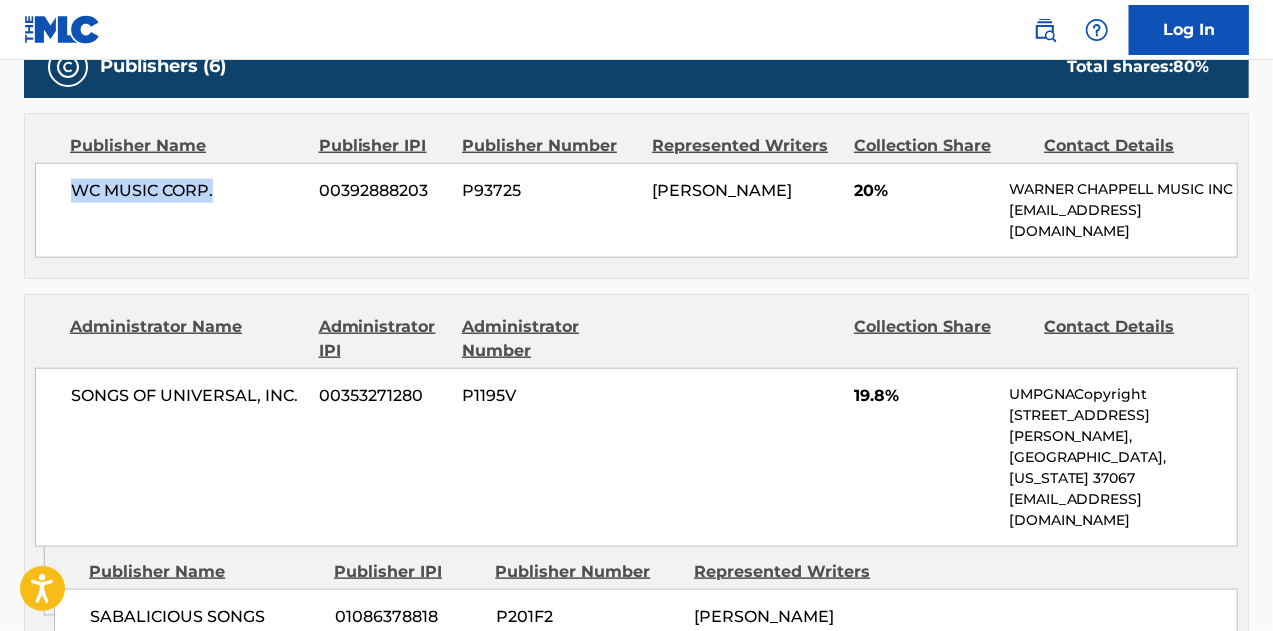 drag, startPoint x: 227, startPoint y: 192, endPoint x: 70, endPoint y: 182, distance: 157.31815 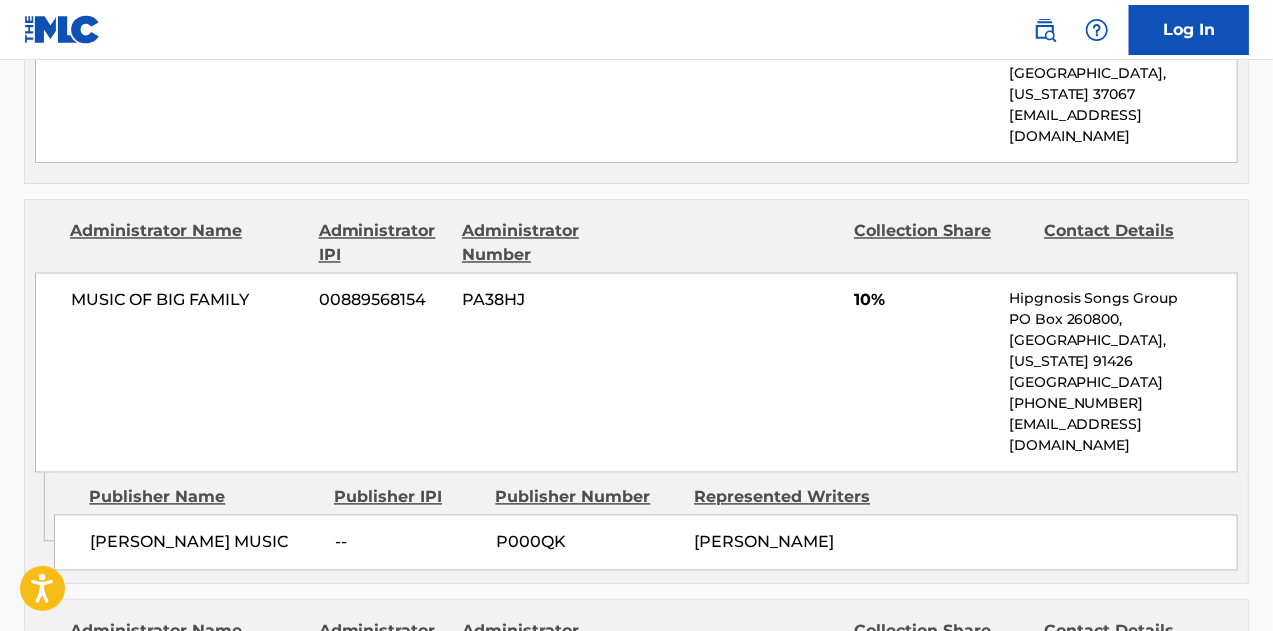 scroll, scrollTop: 1800, scrollLeft: 0, axis: vertical 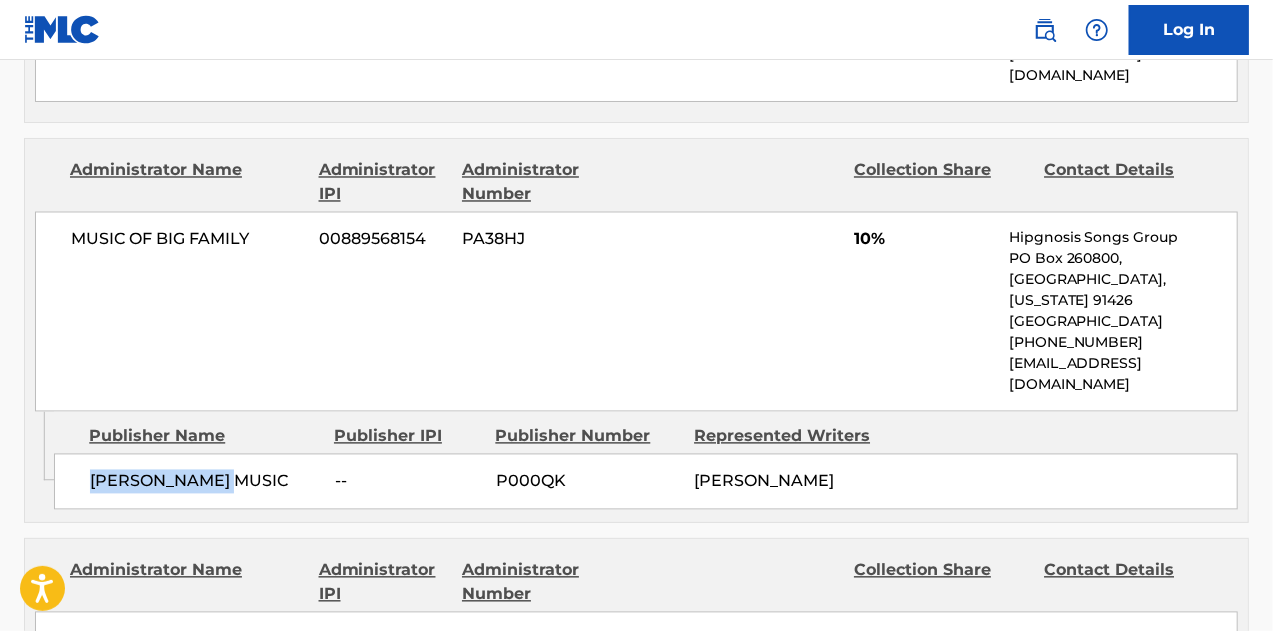 drag, startPoint x: 253, startPoint y: 393, endPoint x: 93, endPoint y: 391, distance: 160.0125 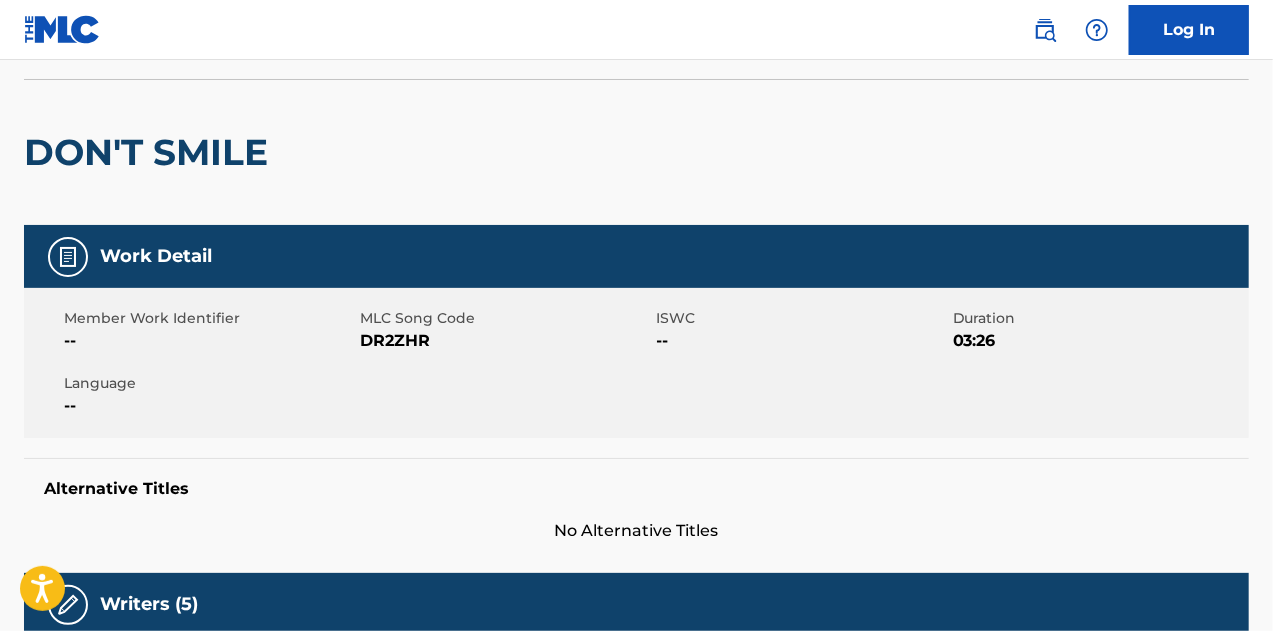 scroll, scrollTop: 0, scrollLeft: 0, axis: both 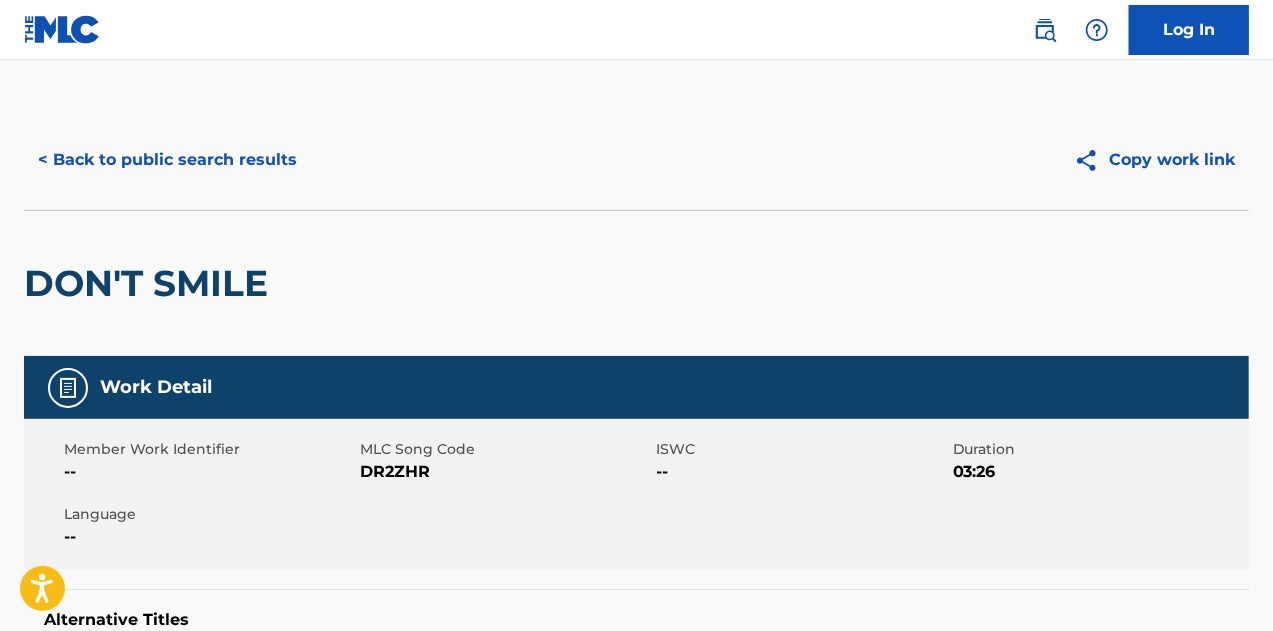 click on "< Back to public search results" at bounding box center (167, 160) 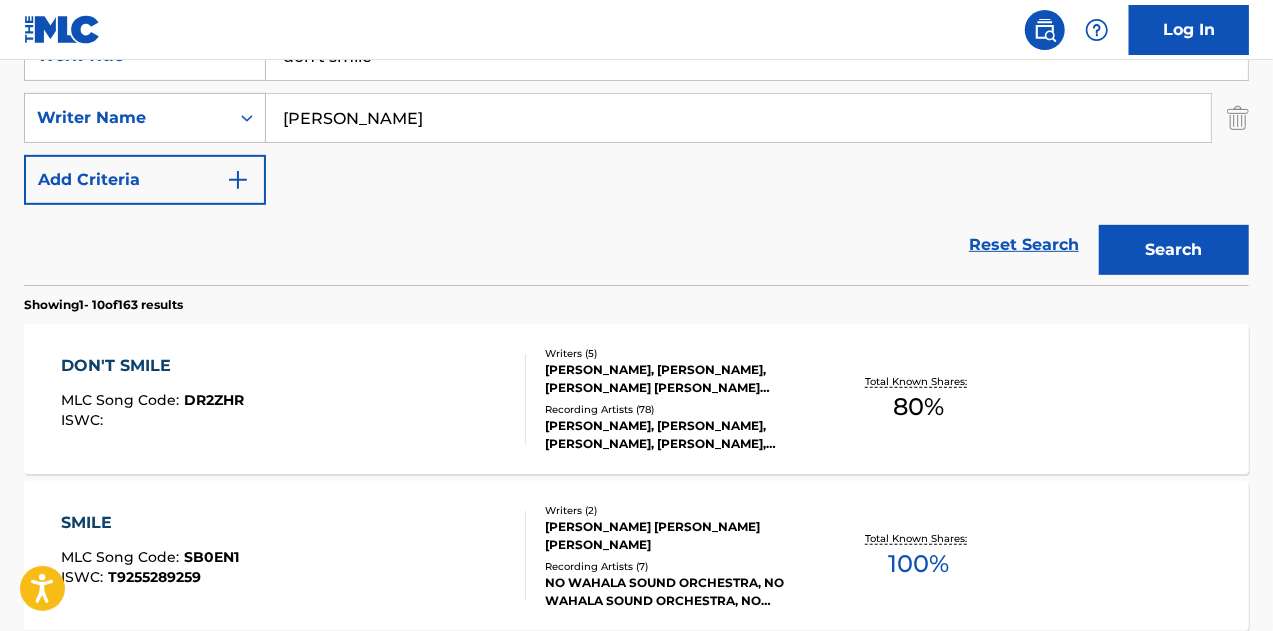 scroll, scrollTop: 0, scrollLeft: 0, axis: both 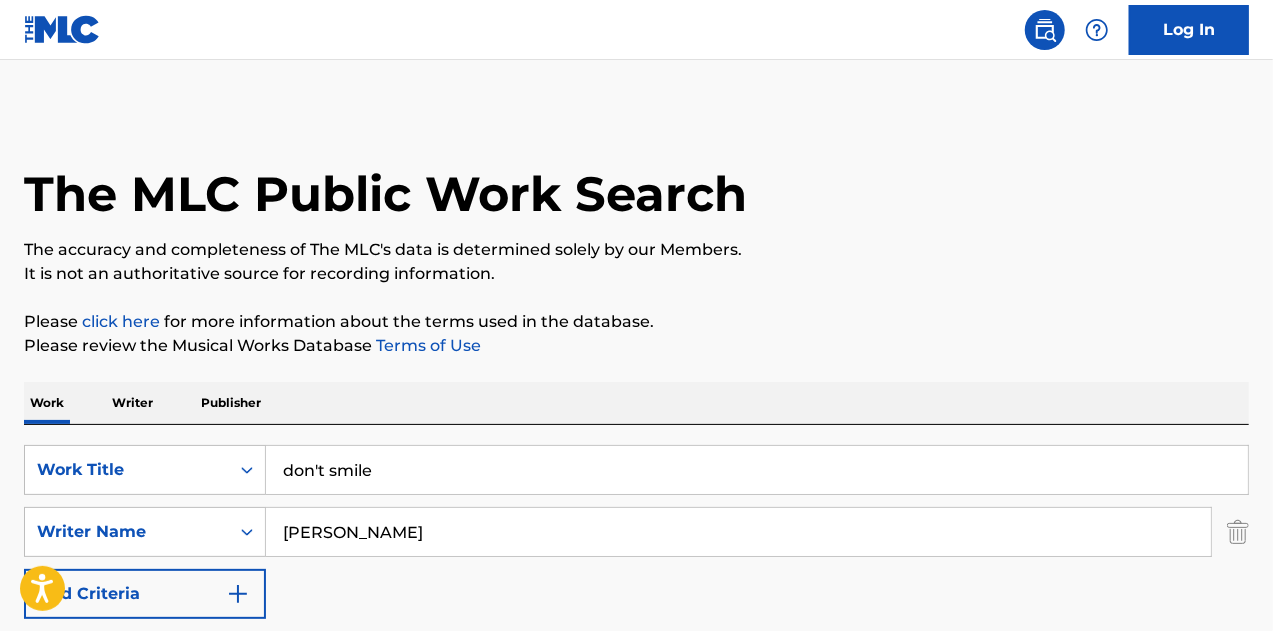 click on "don't smile" at bounding box center [757, 470] 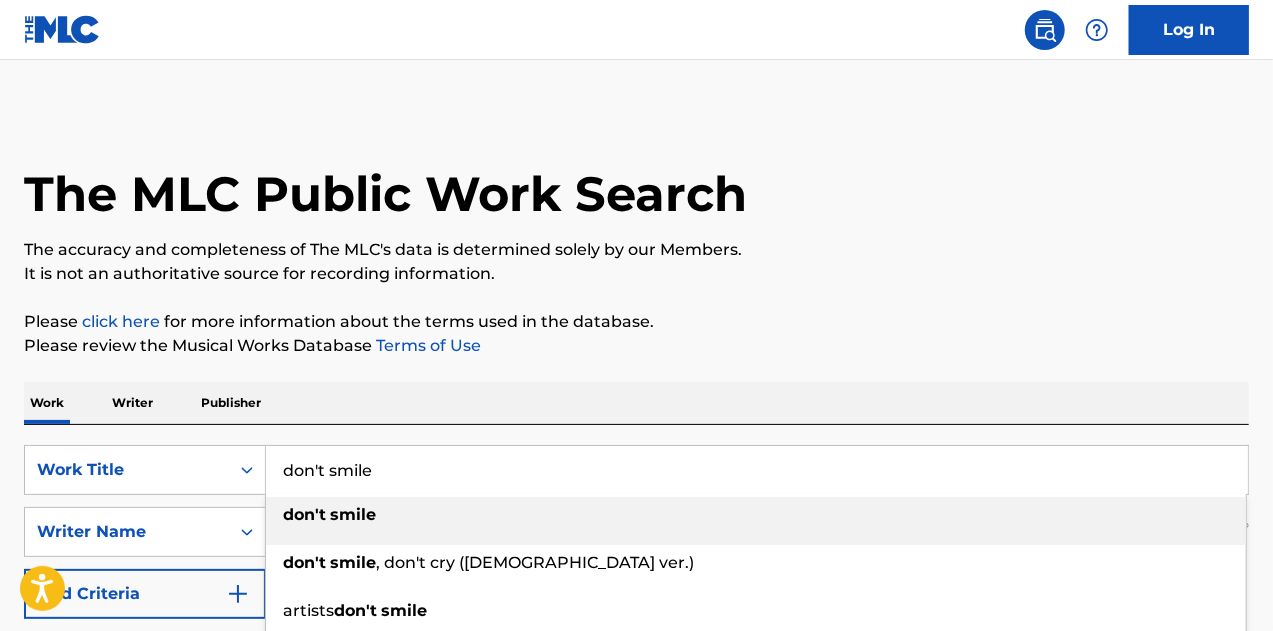 click on "don't smile" at bounding box center [757, 470] 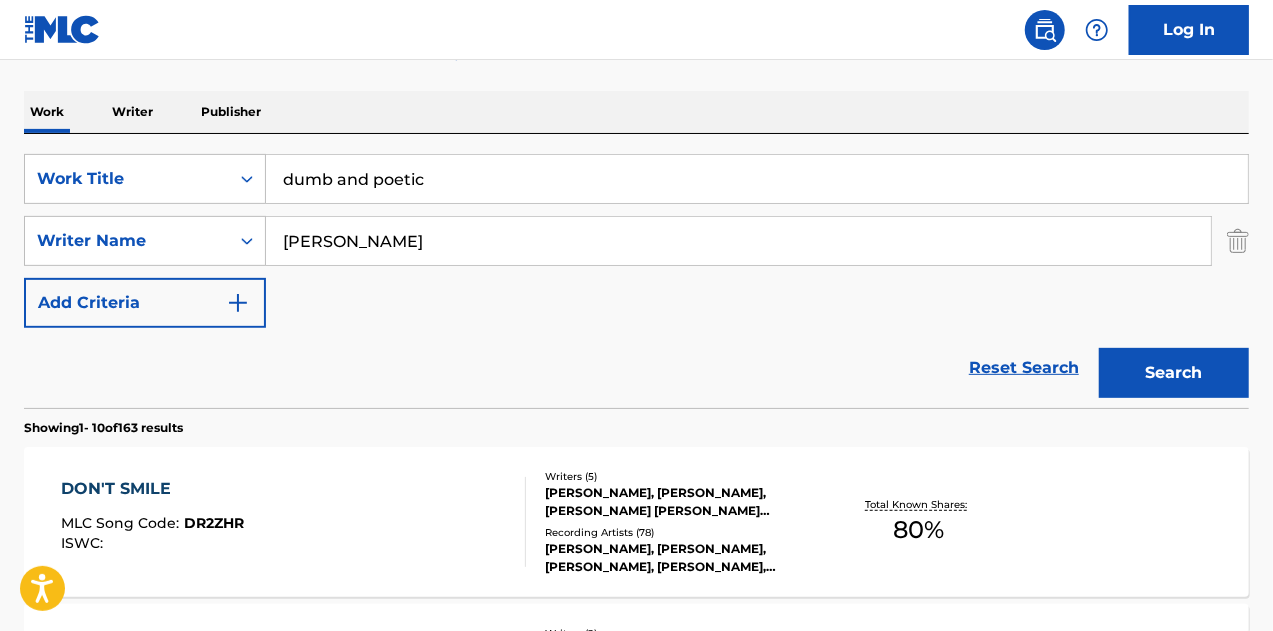 scroll, scrollTop: 300, scrollLeft: 0, axis: vertical 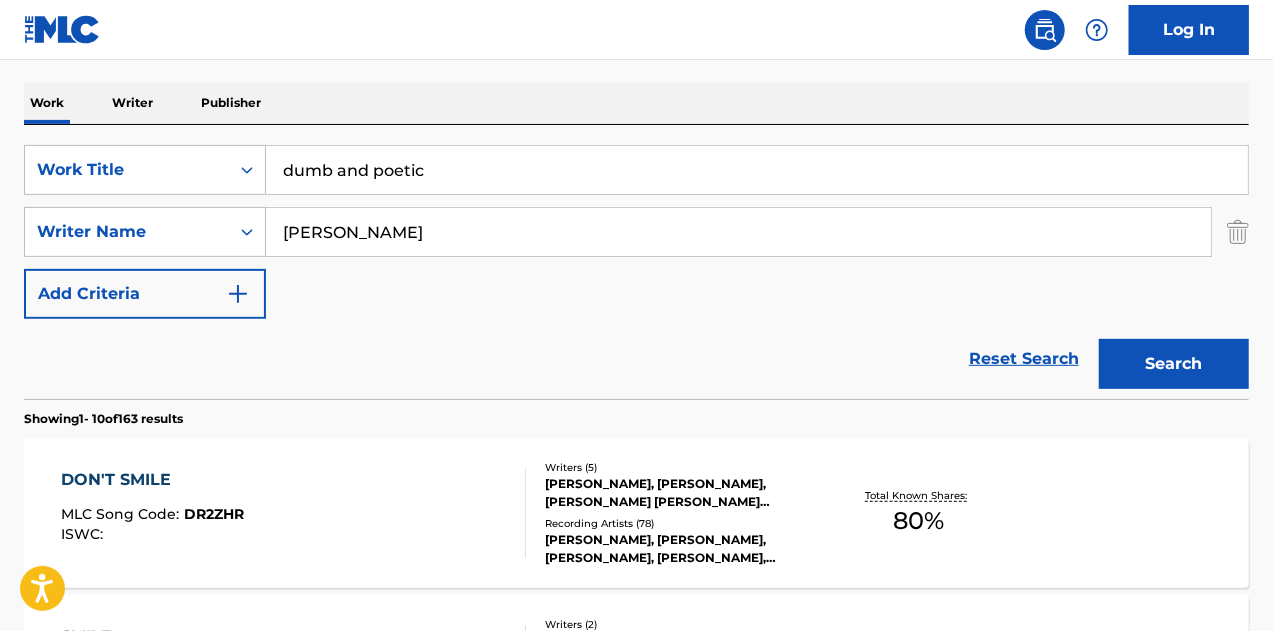 type on "dumb and poetic" 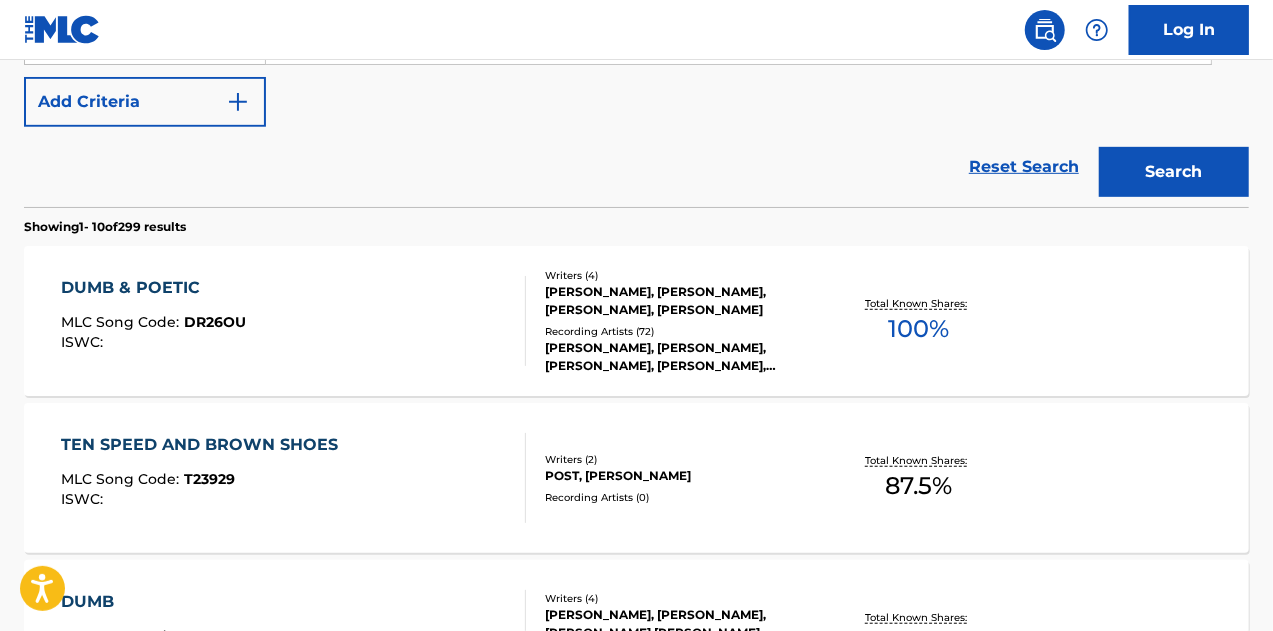 scroll, scrollTop: 500, scrollLeft: 0, axis: vertical 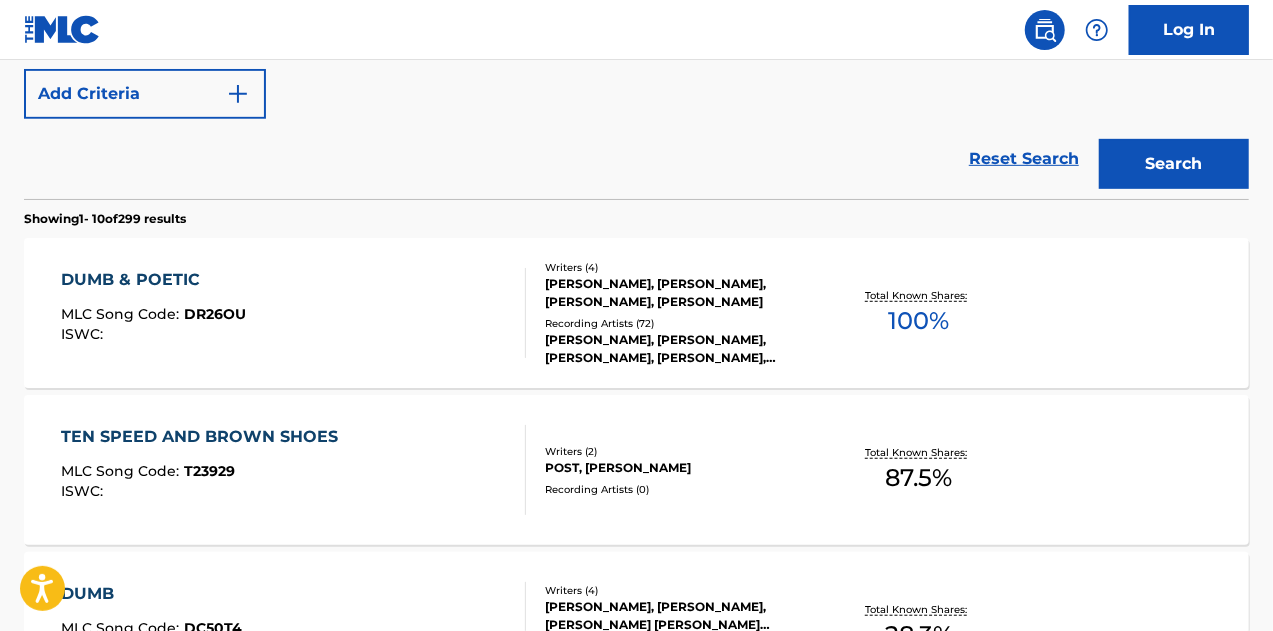 click on "DUMB & POETIC MLC Song Code : DR26OU ISWC :" at bounding box center (294, 313) 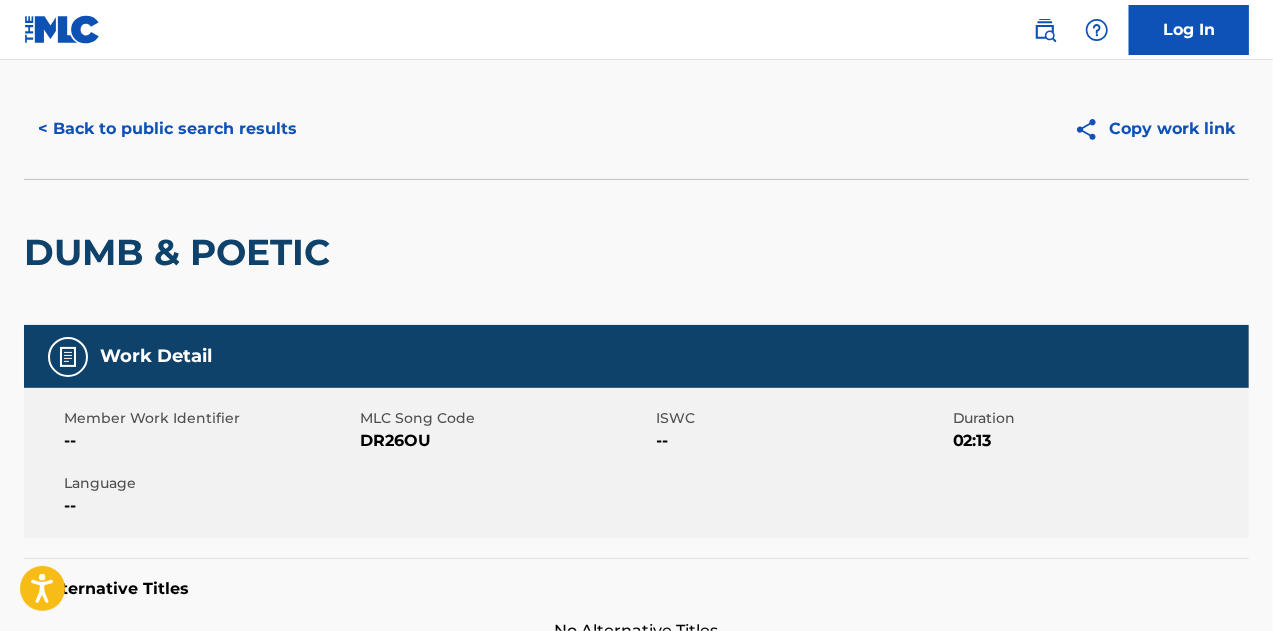 scroll, scrollTop: 0, scrollLeft: 0, axis: both 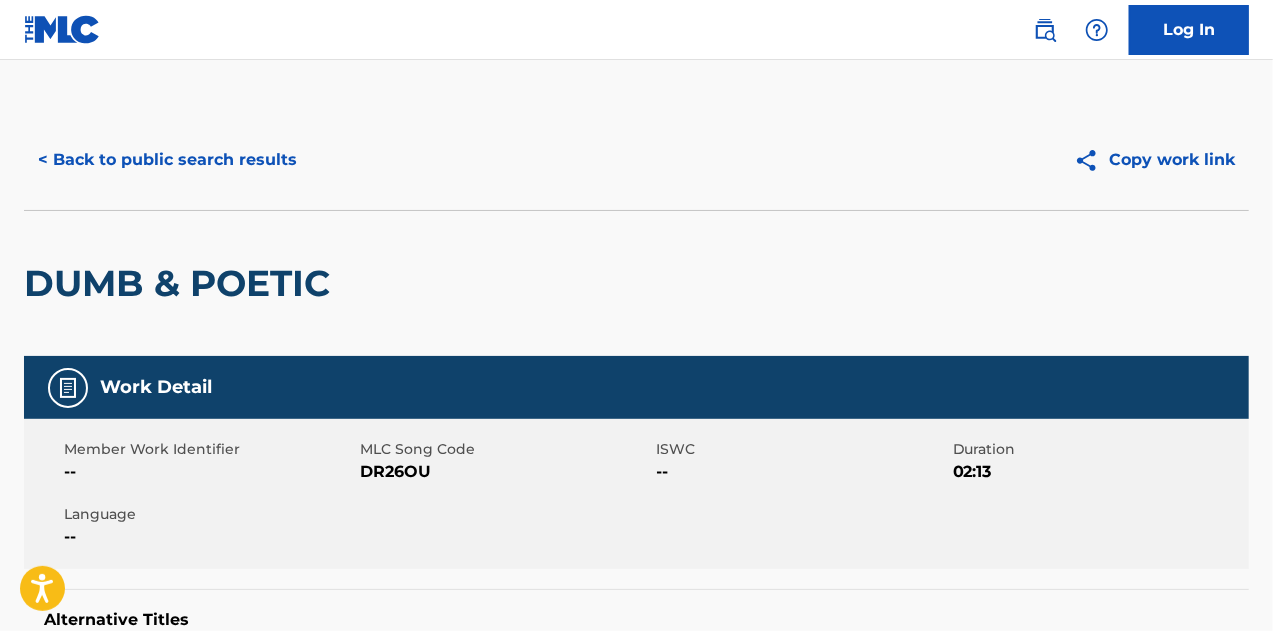 click on "< Back to public search results" at bounding box center [167, 160] 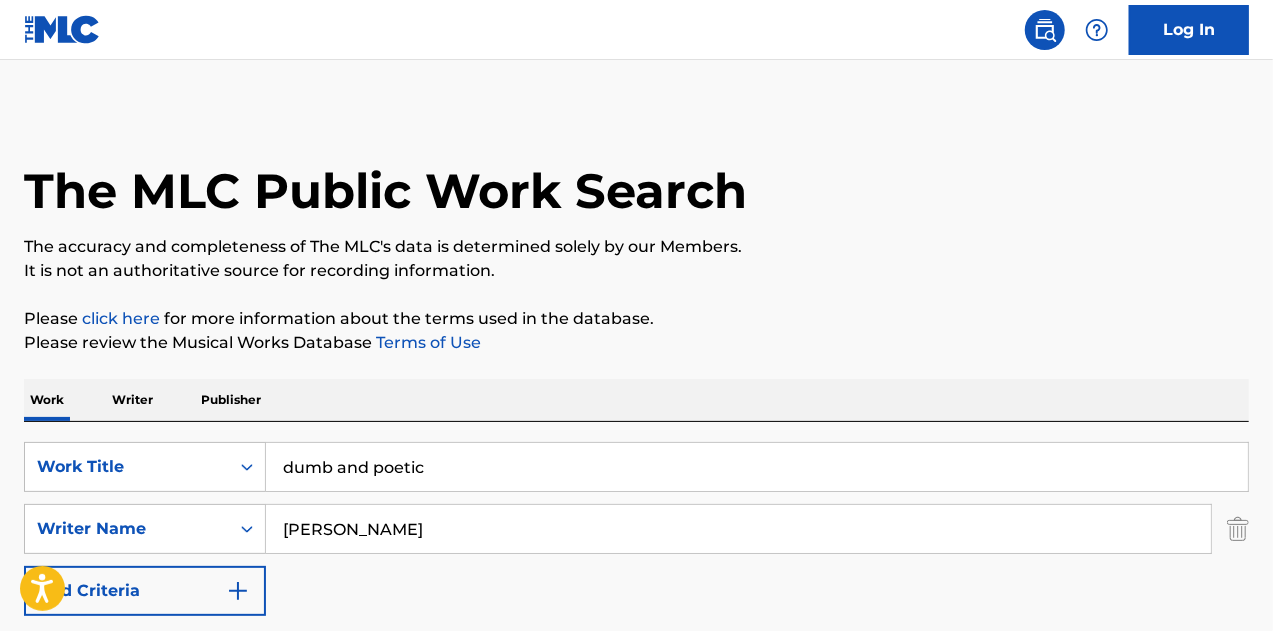 scroll, scrollTop: 0, scrollLeft: 0, axis: both 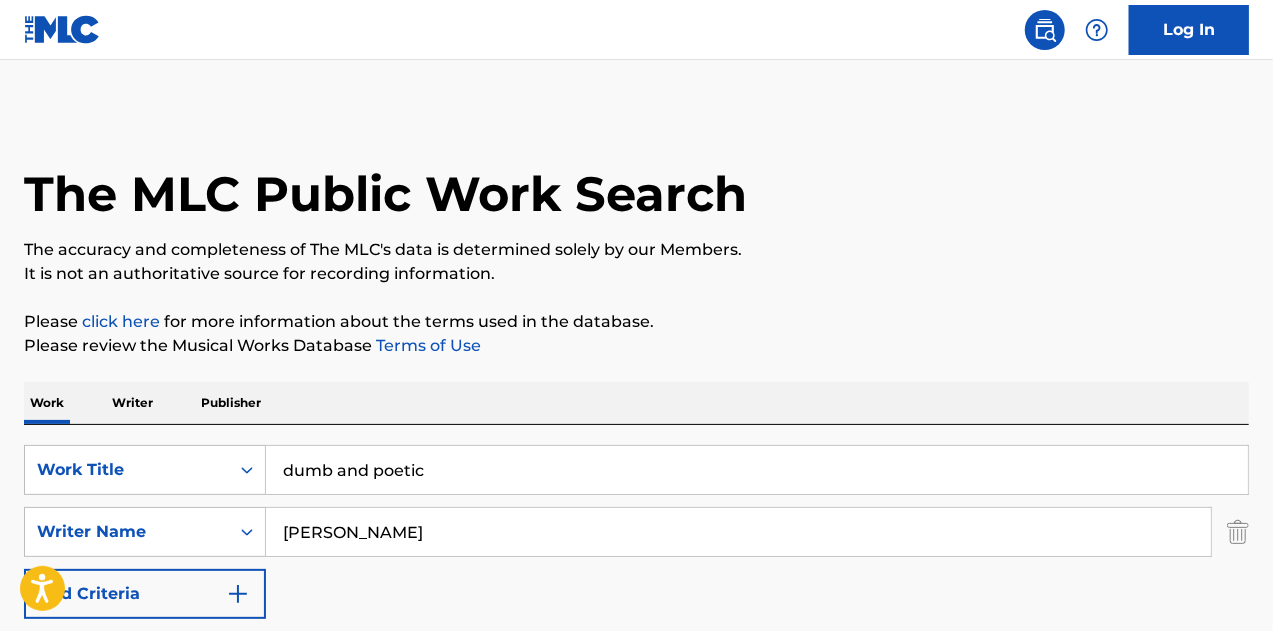 click on "dumb and poetic" at bounding box center [757, 470] 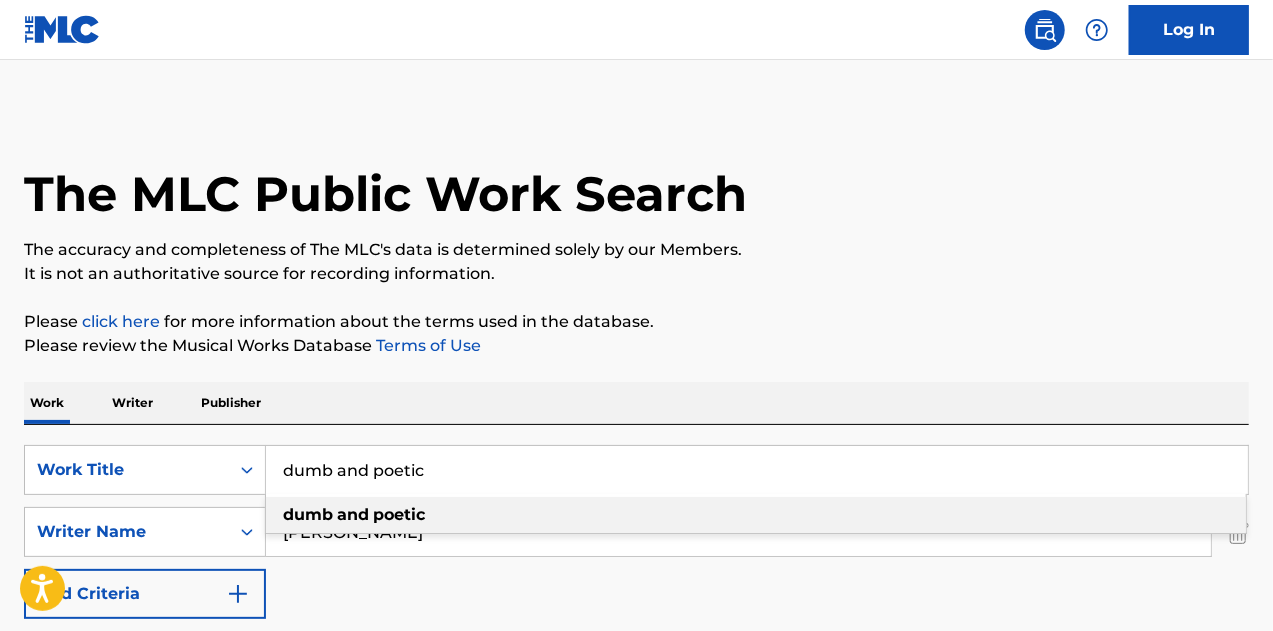 click on "dumb and poetic" at bounding box center [757, 470] 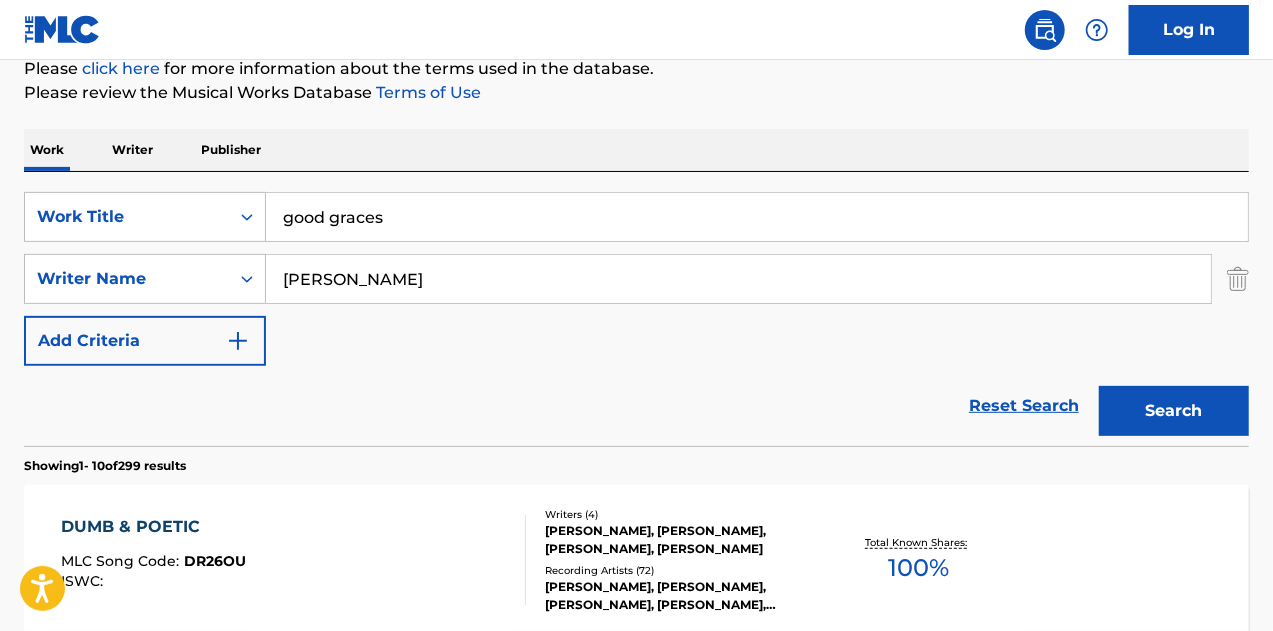 scroll, scrollTop: 300, scrollLeft: 0, axis: vertical 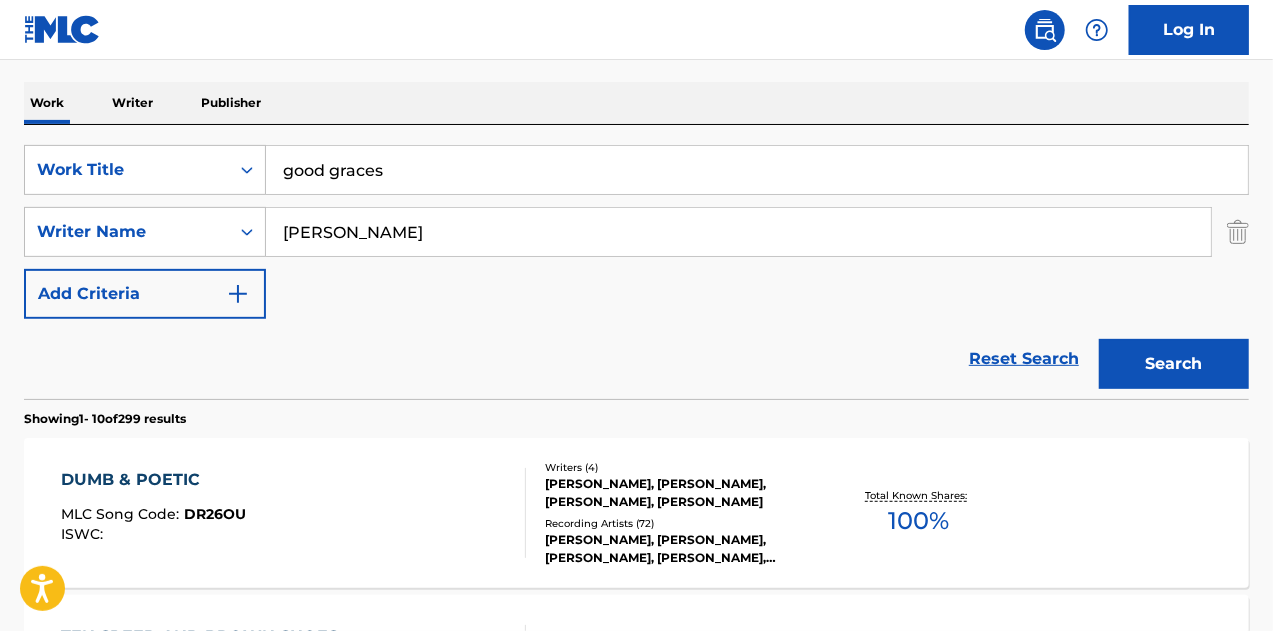 type on "good graces" 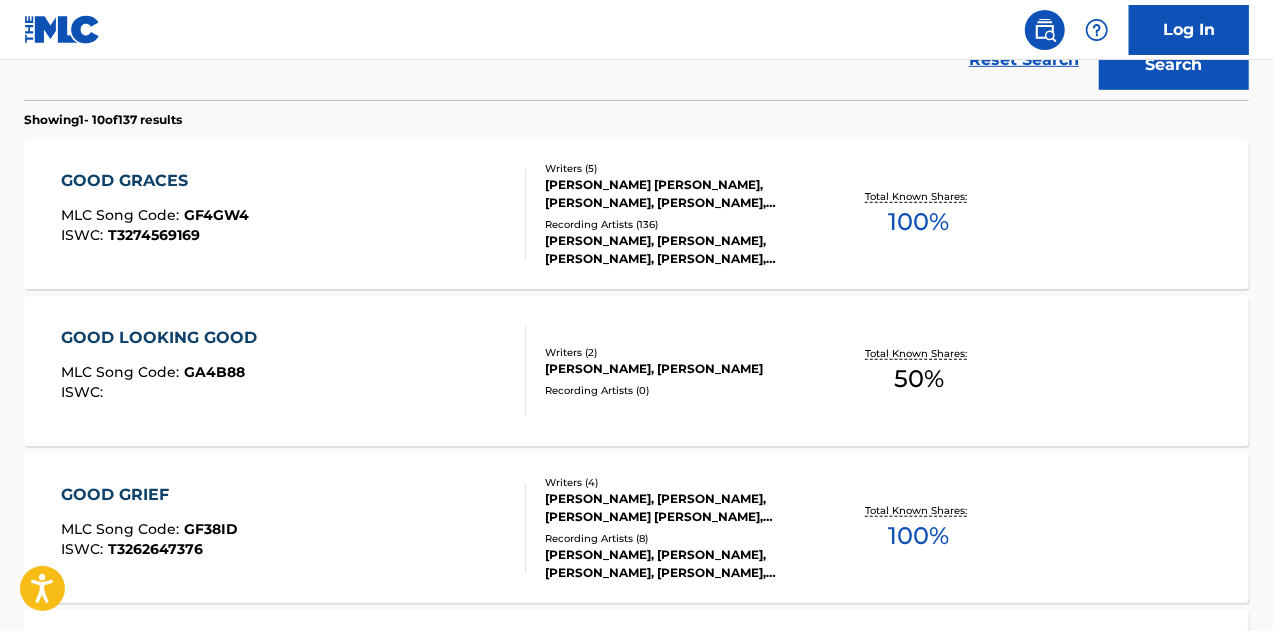scroll, scrollTop: 600, scrollLeft: 0, axis: vertical 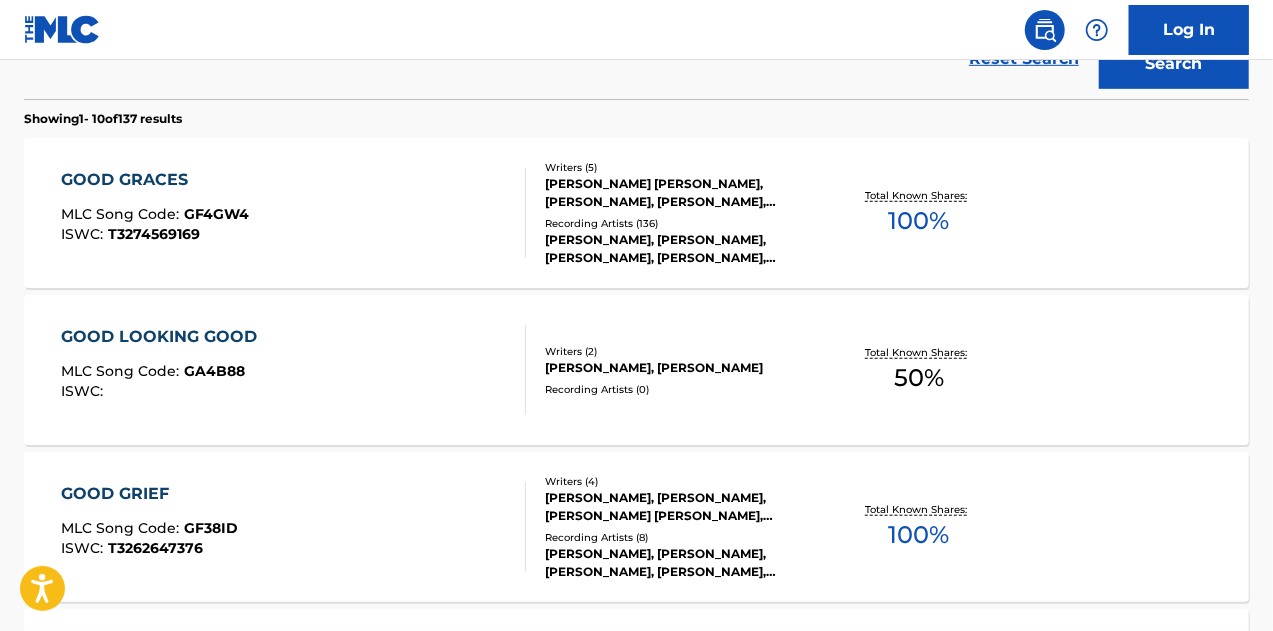 click on "GOOD GRACES MLC Song Code : GF4GW4 ISWC : T3274569169" at bounding box center (294, 213) 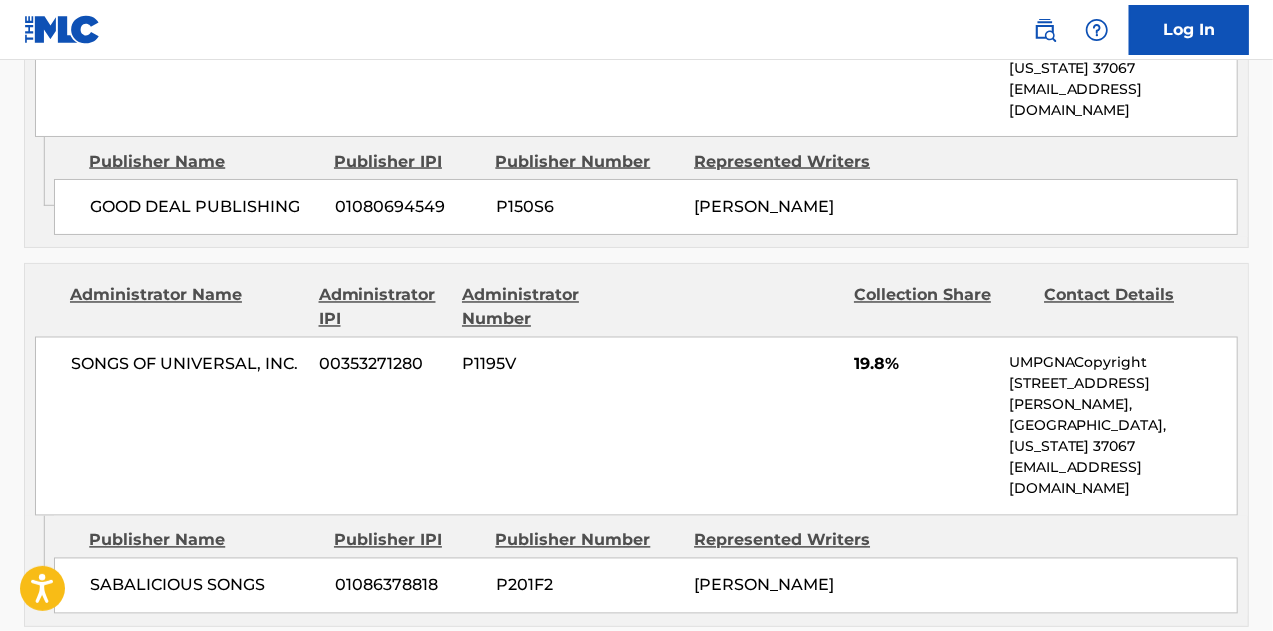 scroll, scrollTop: 1600, scrollLeft: 0, axis: vertical 